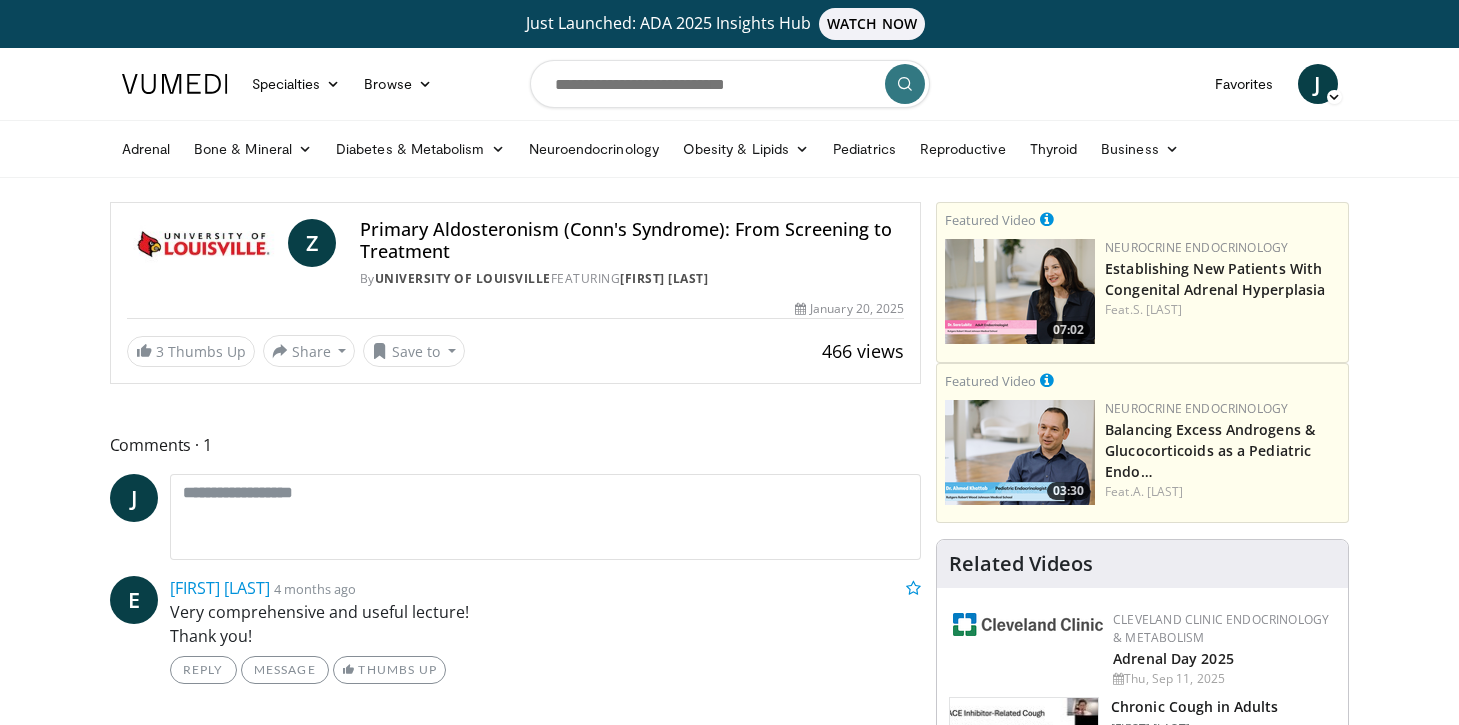 scroll, scrollTop: 0, scrollLeft: 0, axis: both 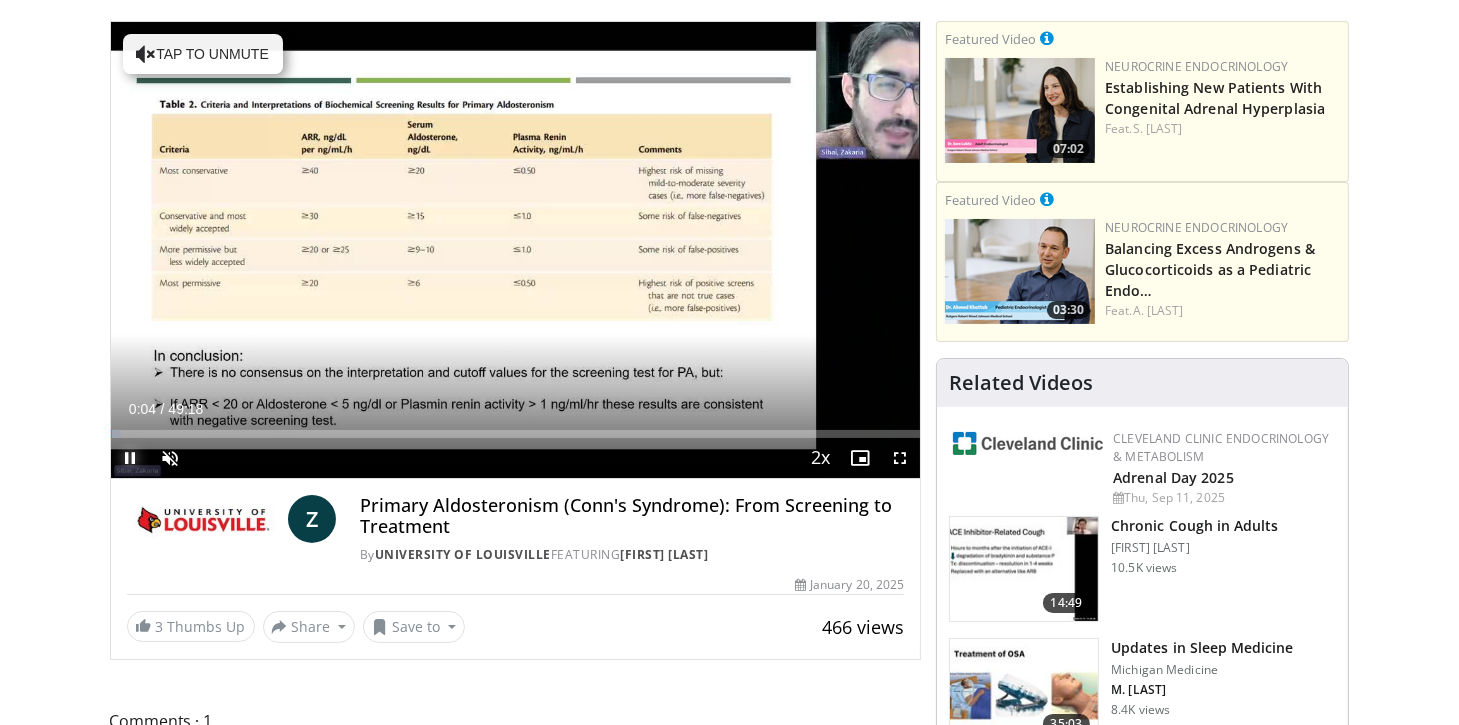 click at bounding box center [131, 458] 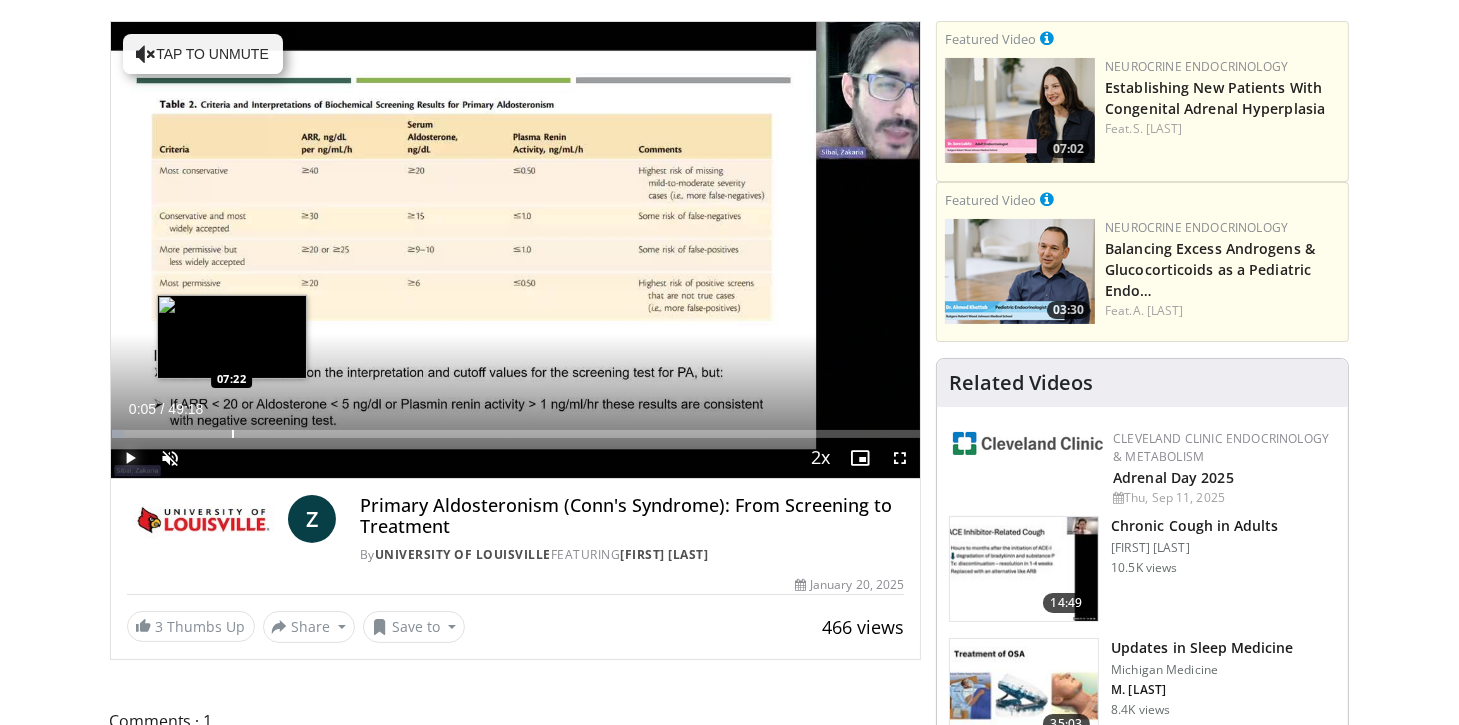 click at bounding box center [233, 434] 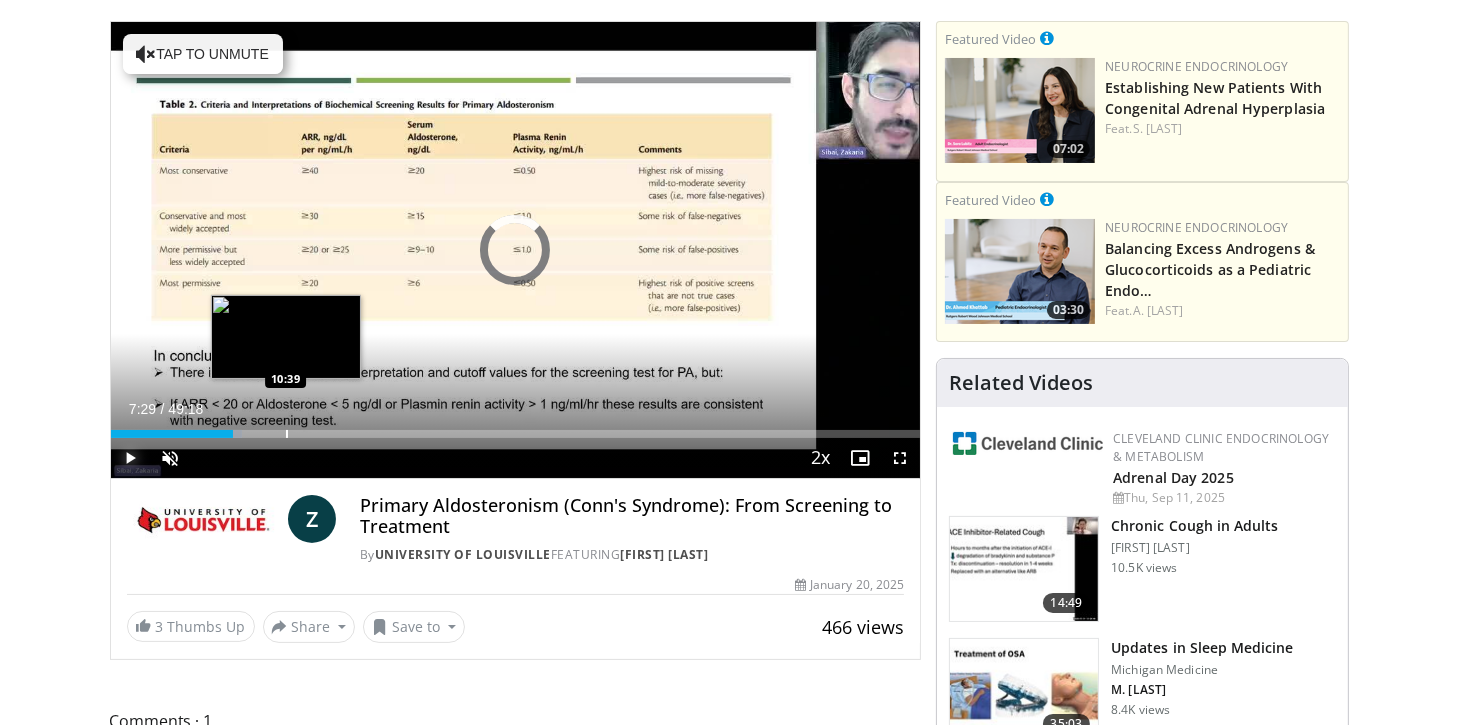 click at bounding box center [287, 434] 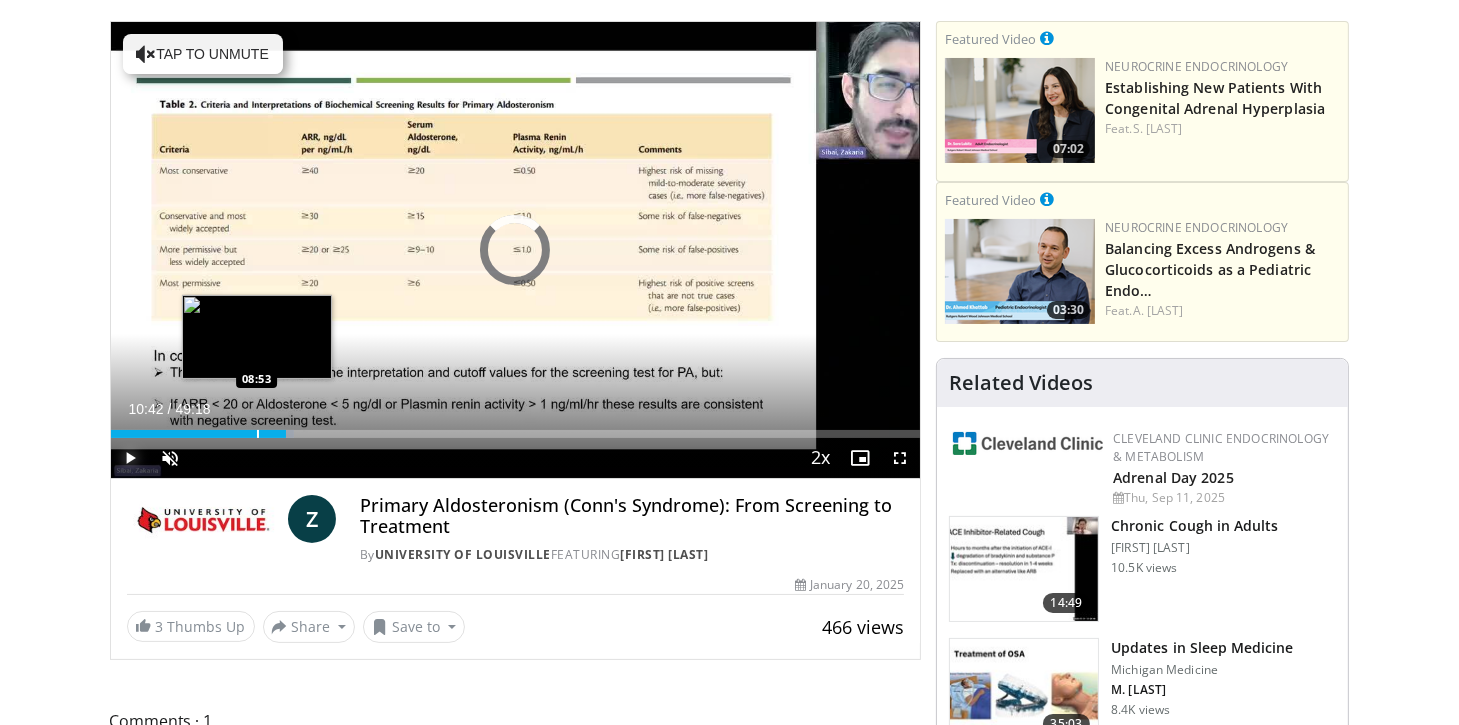 click on "Loaded :  22.64% 10:42 08:53" at bounding box center [516, 428] 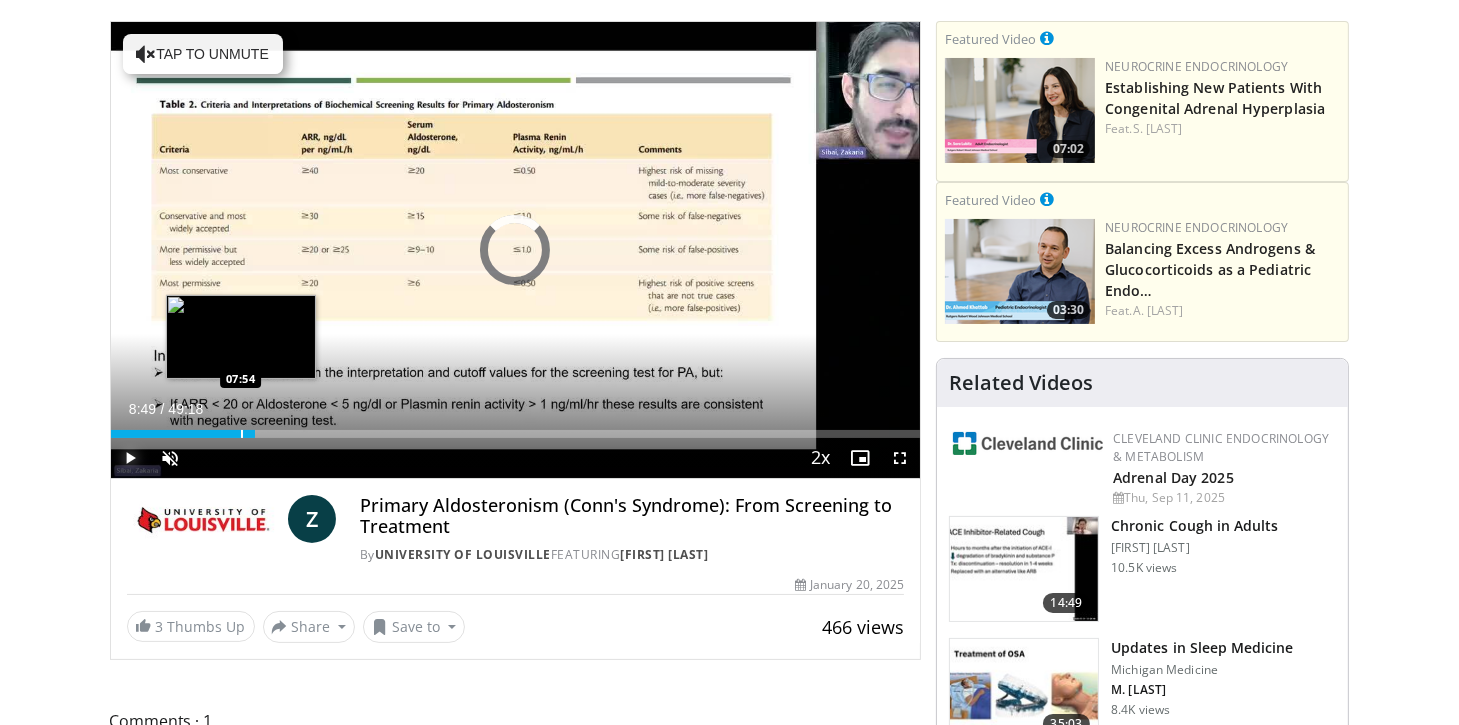 click on "Loaded :  0.00% 07:58 07:54" at bounding box center (516, 428) 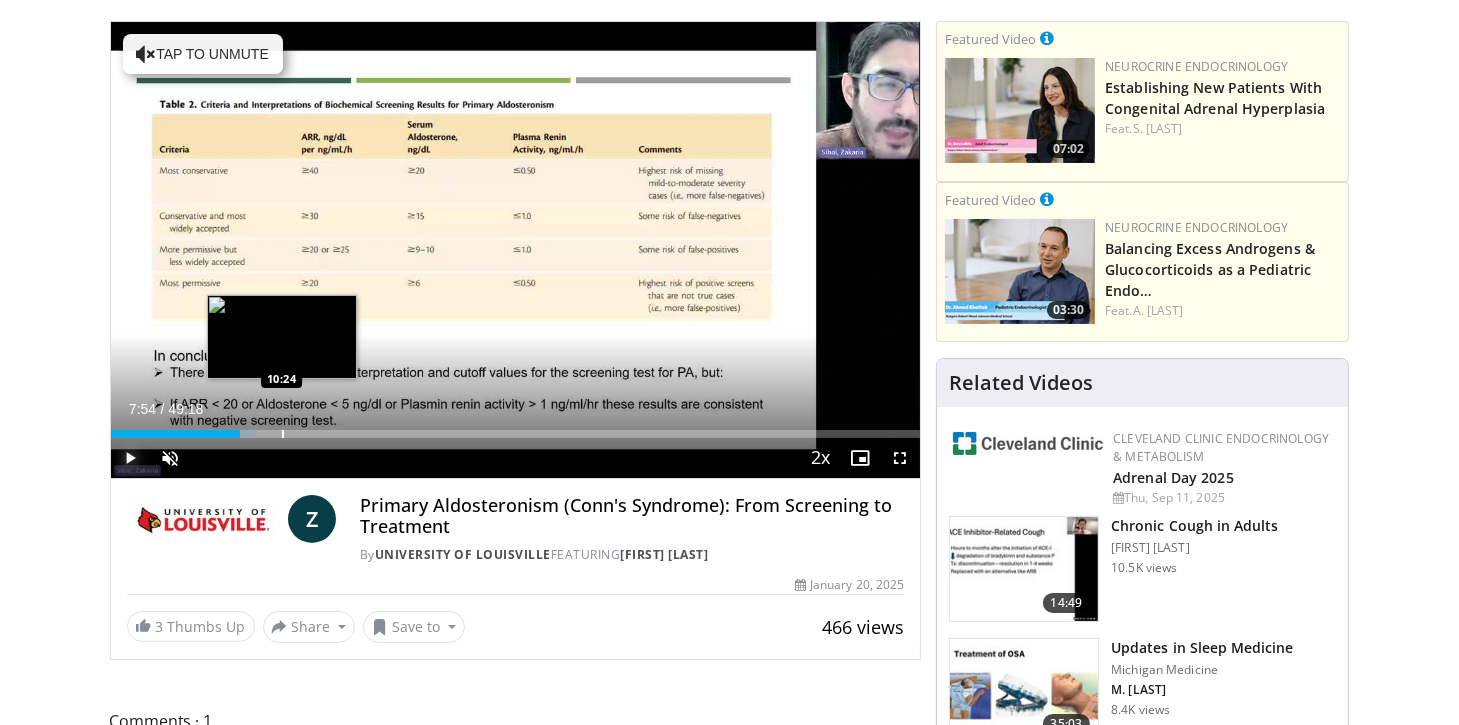 click on "Loaded :  18.10% 07:54 10:24" at bounding box center [516, 428] 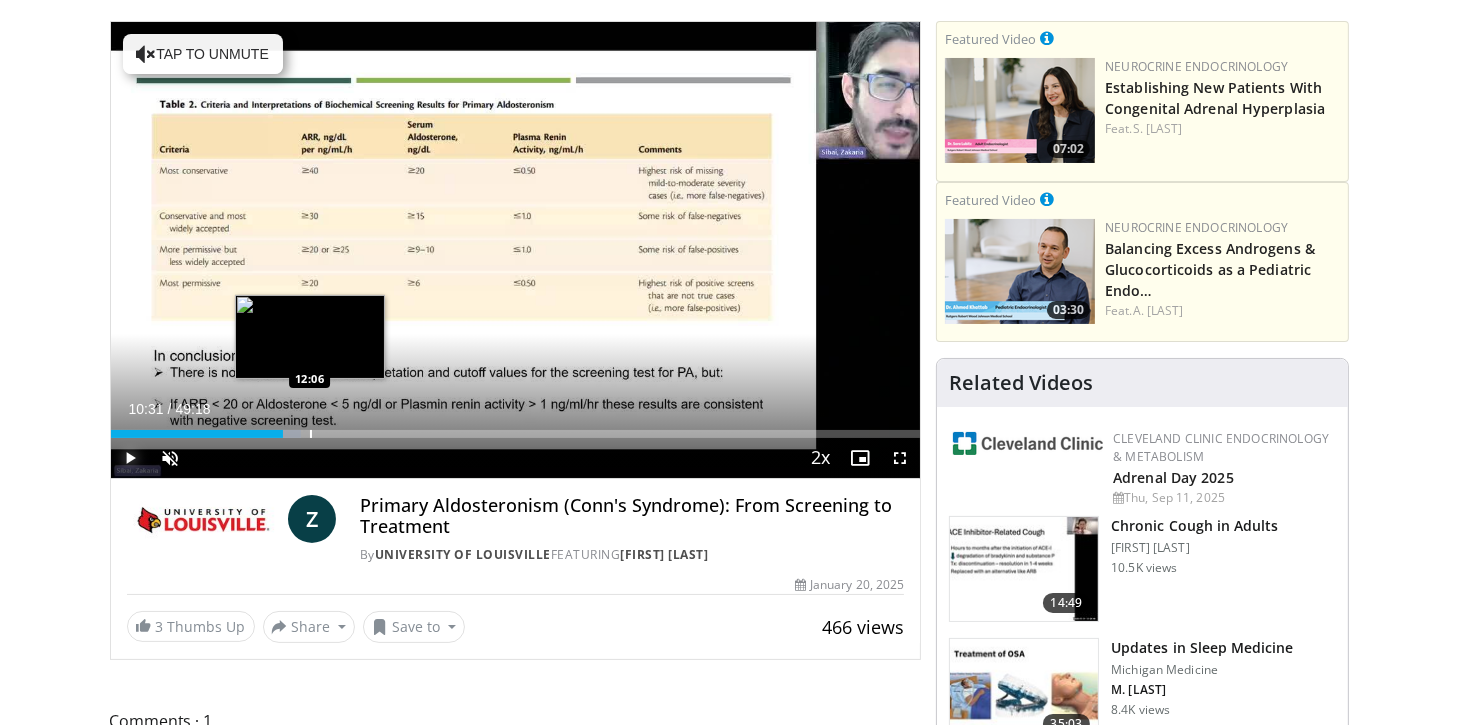 click at bounding box center [311, 434] 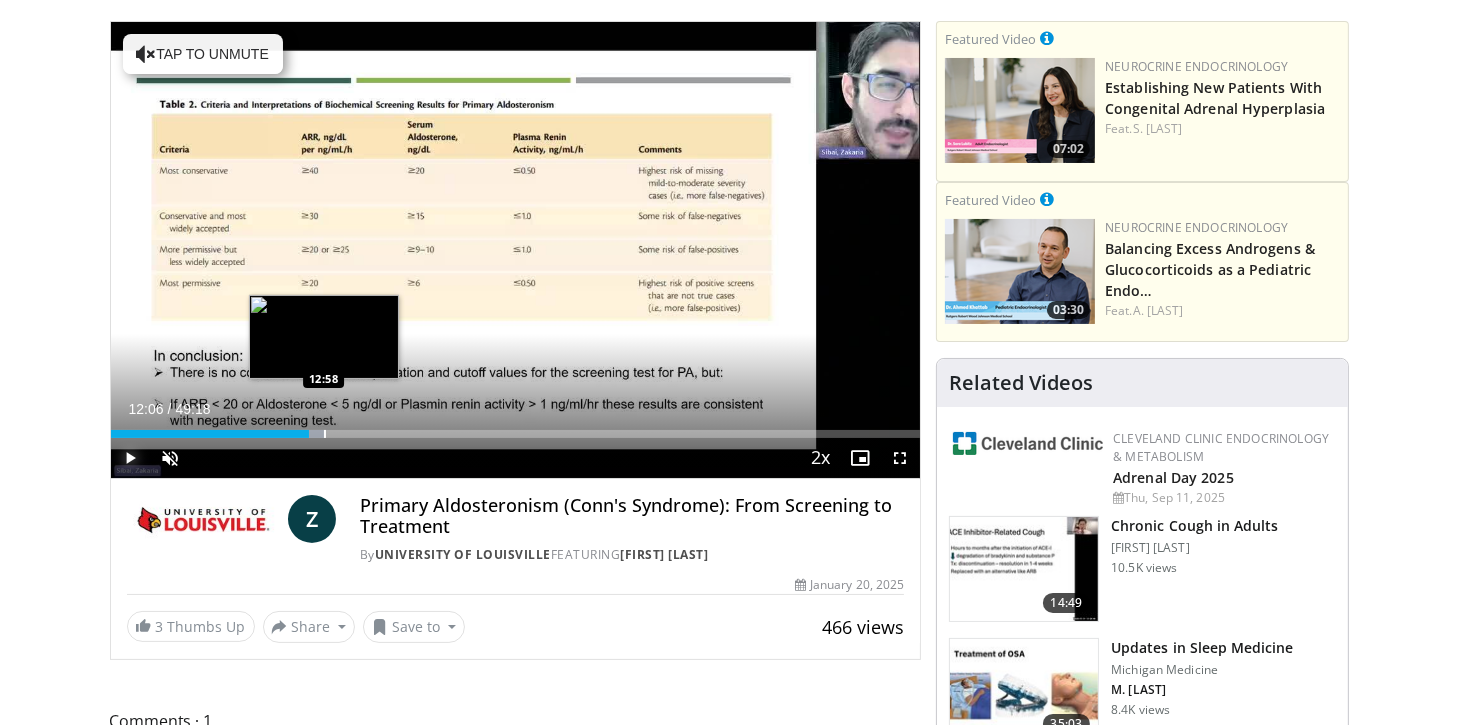 click at bounding box center (325, 434) 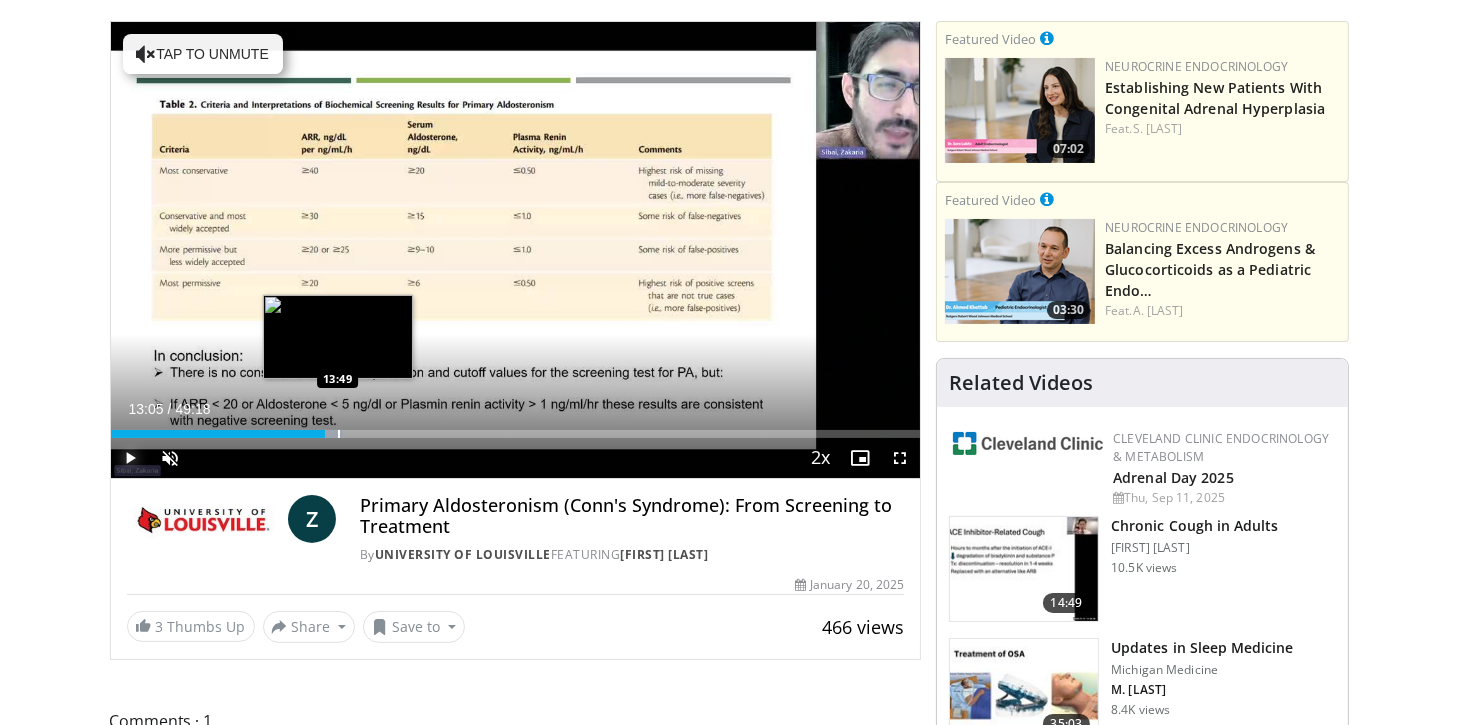 click at bounding box center [339, 434] 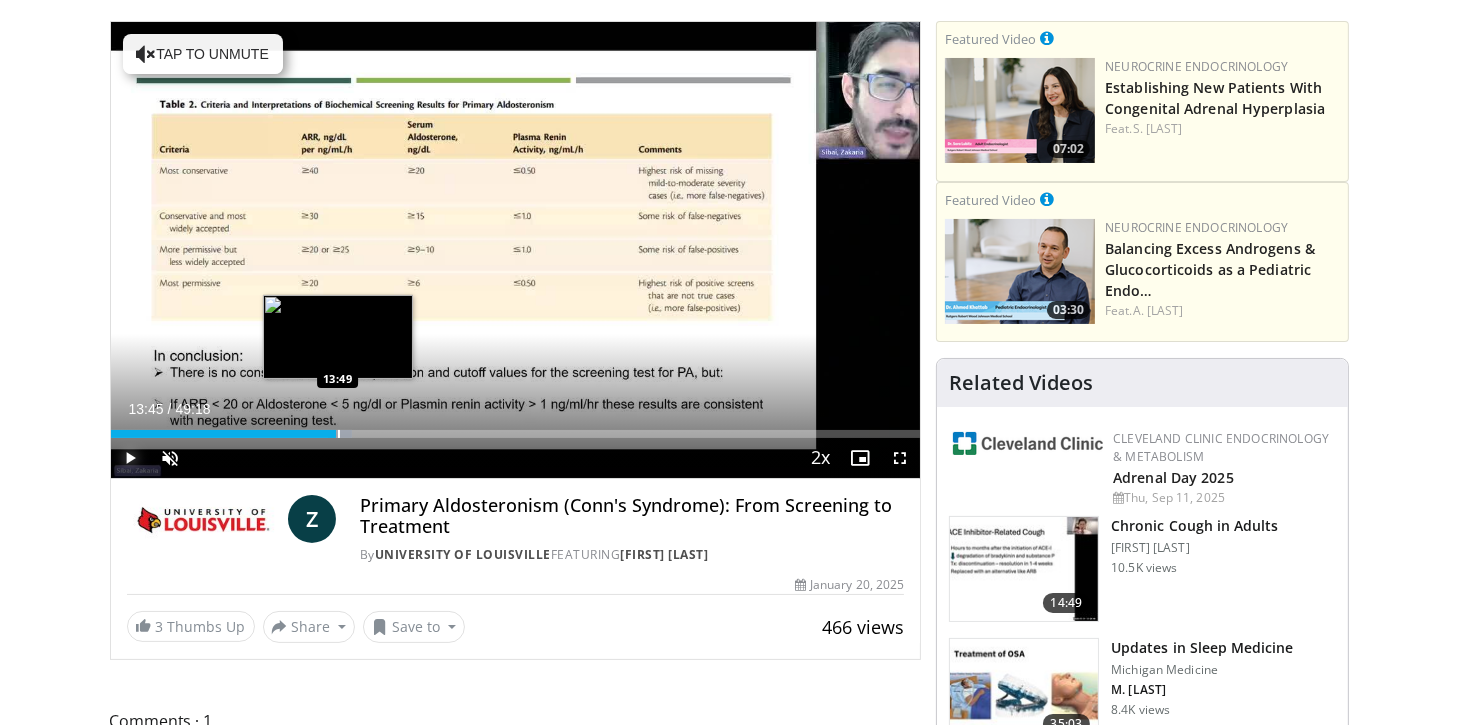 click at bounding box center [339, 434] 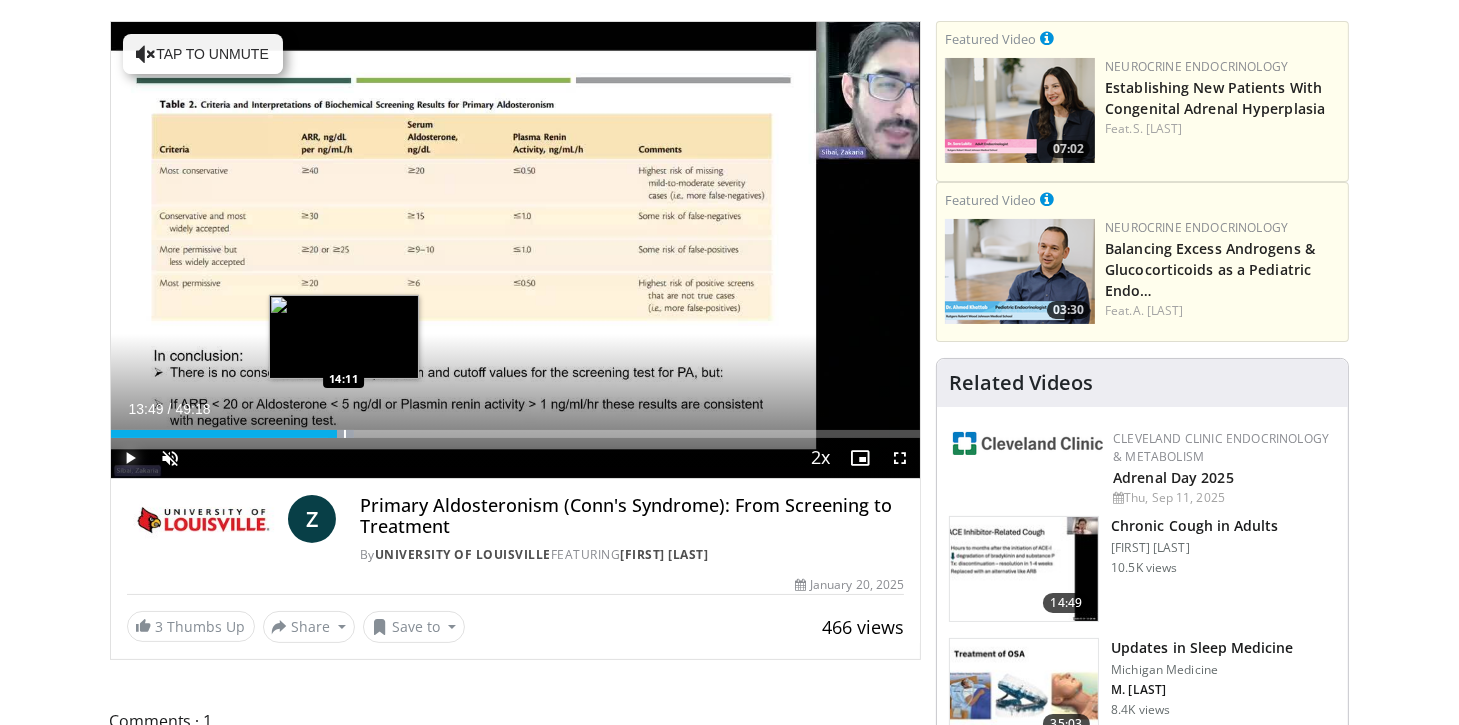 click at bounding box center (345, 434) 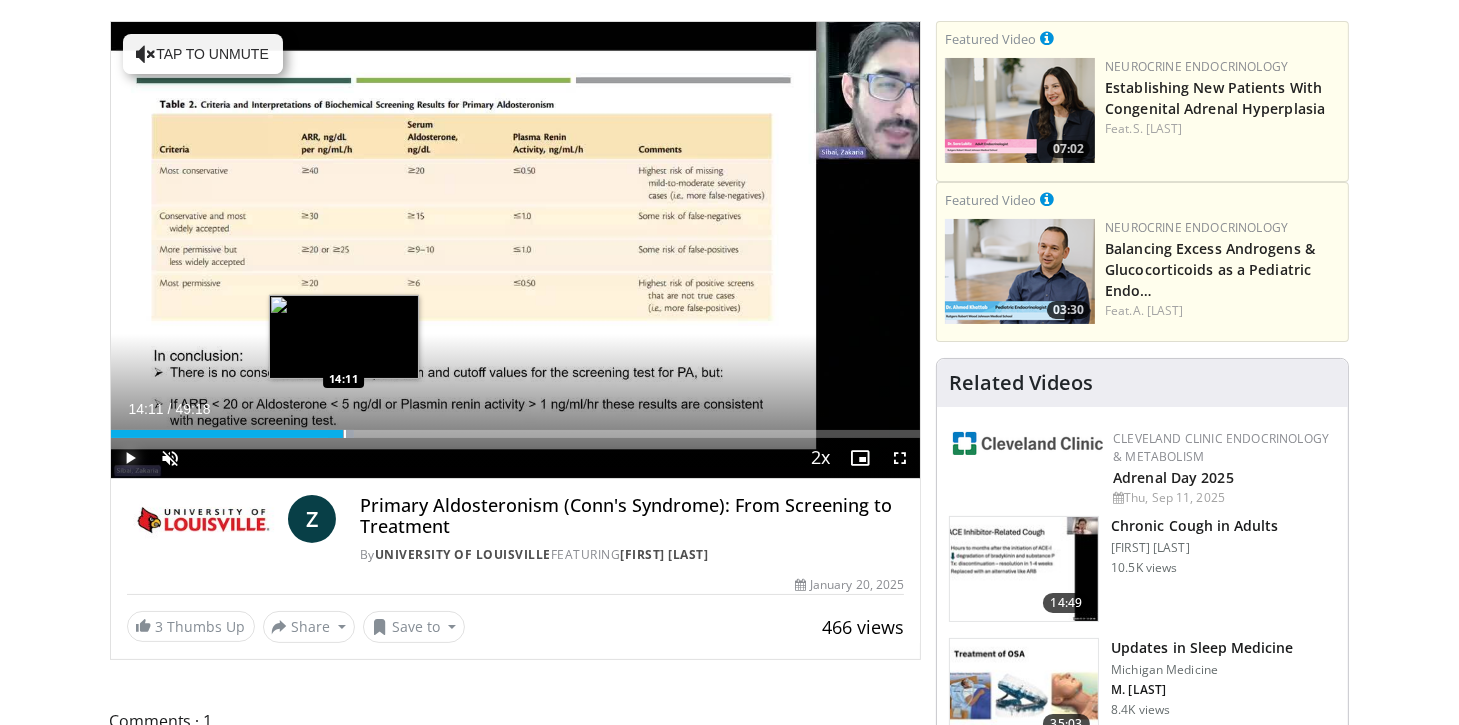 click at bounding box center (345, 434) 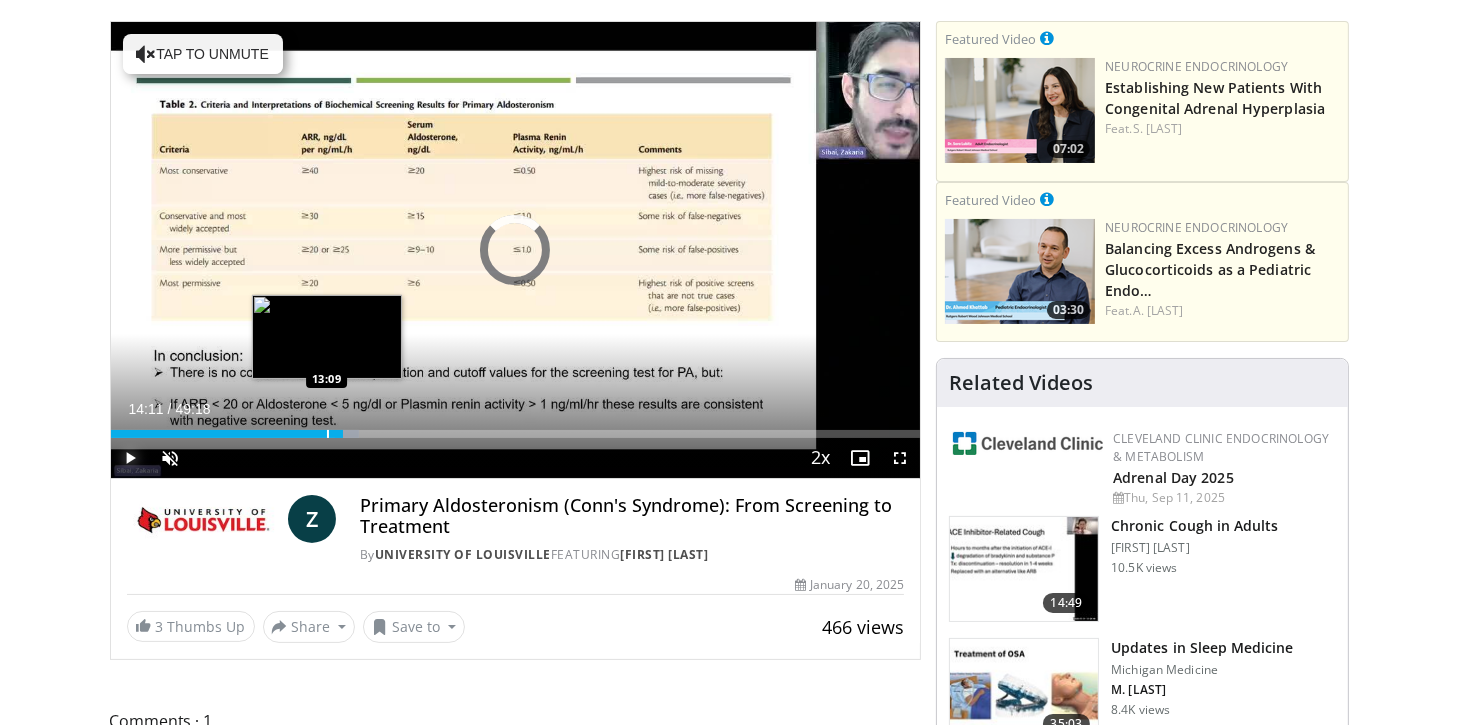 click at bounding box center [328, 434] 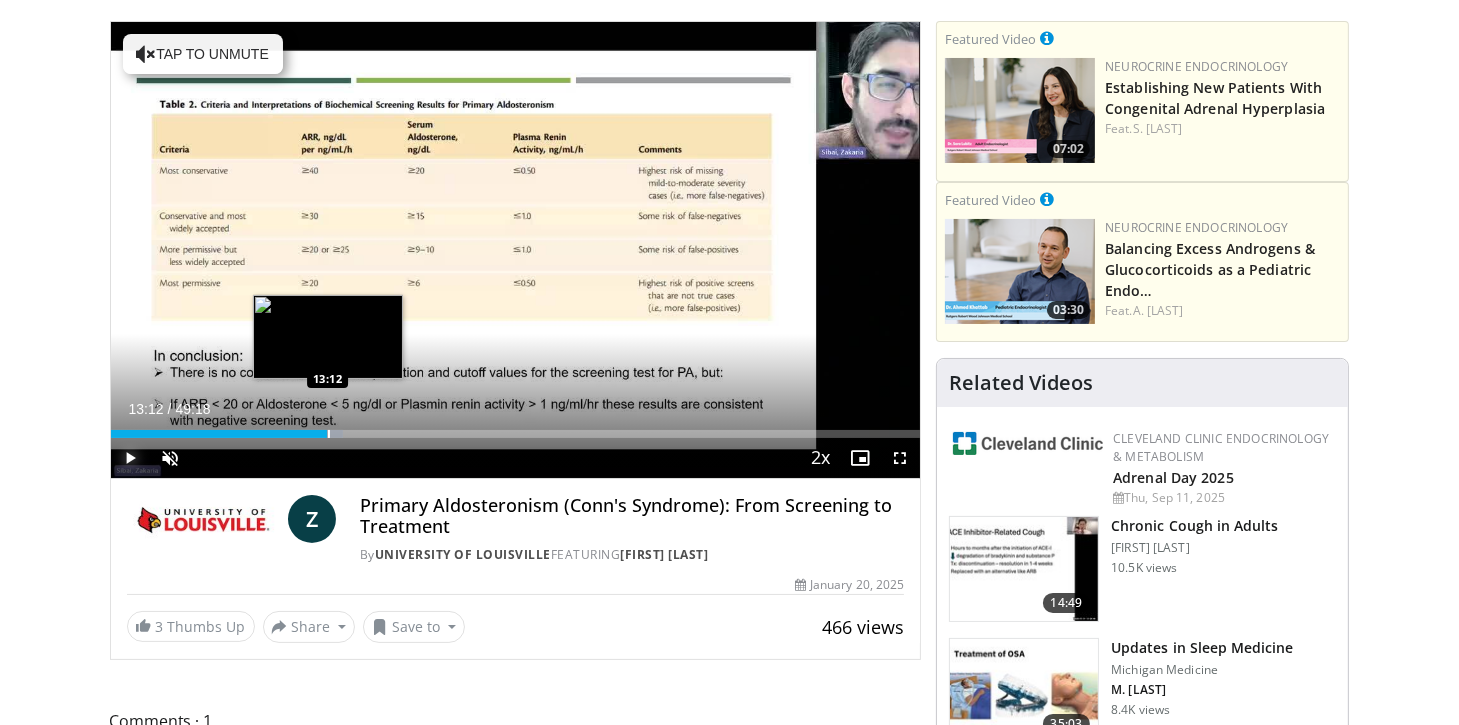 click at bounding box center [329, 434] 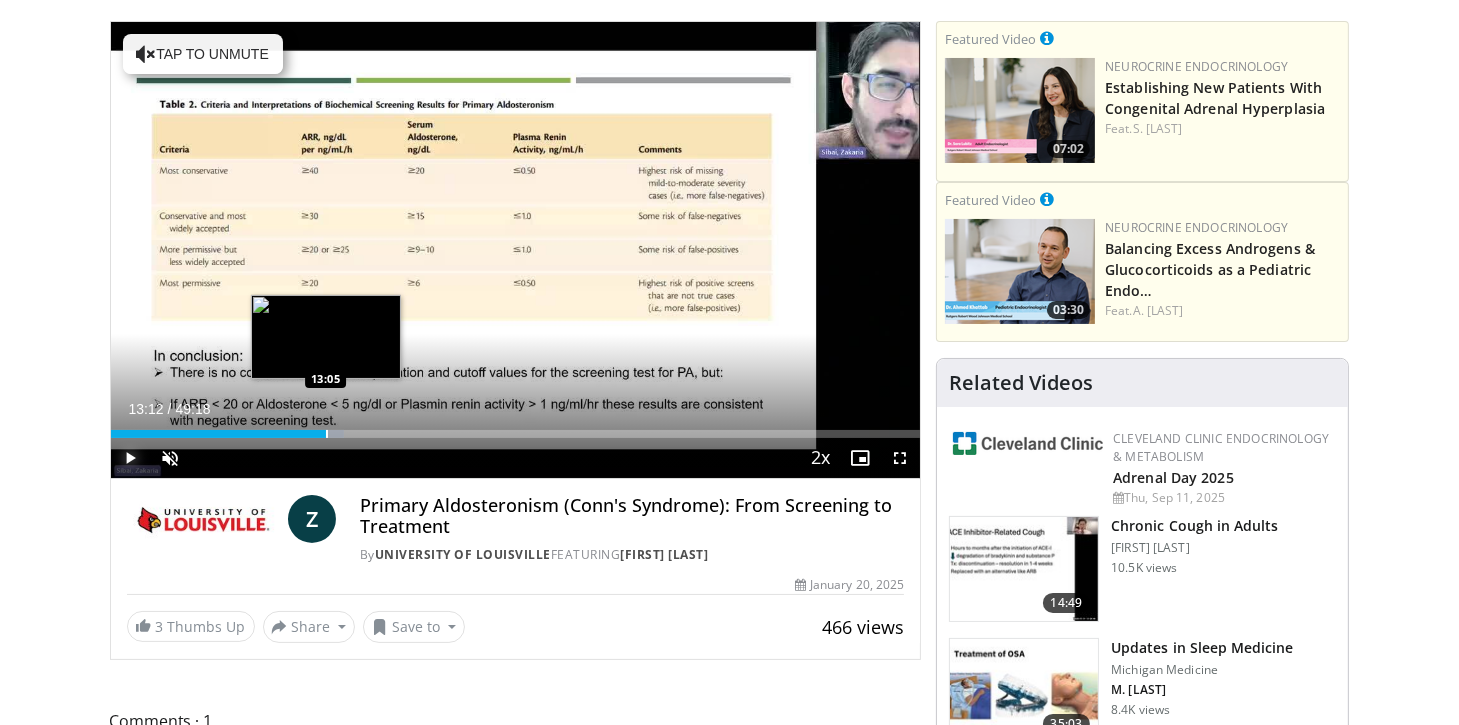 click on "Loaded :  28.83% 13:12 13:05" at bounding box center (516, 428) 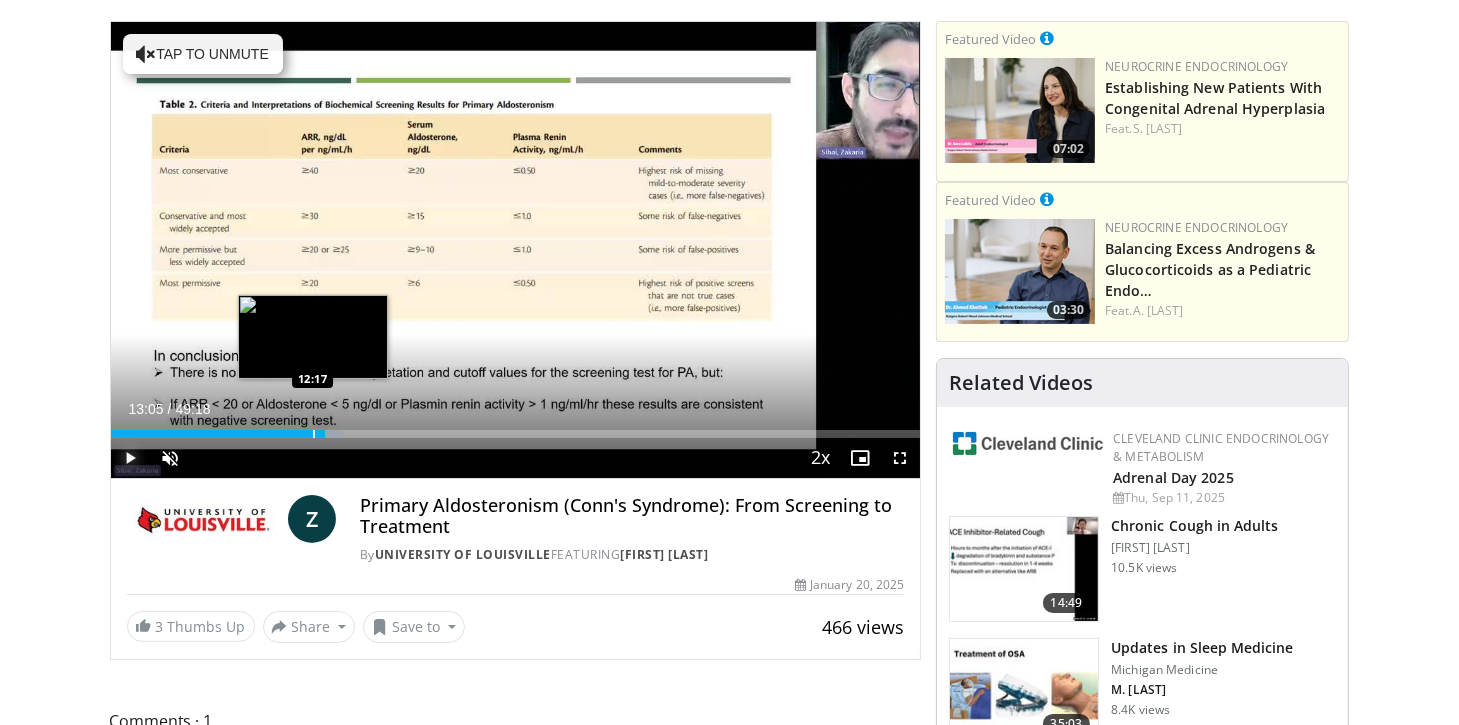 click at bounding box center [314, 434] 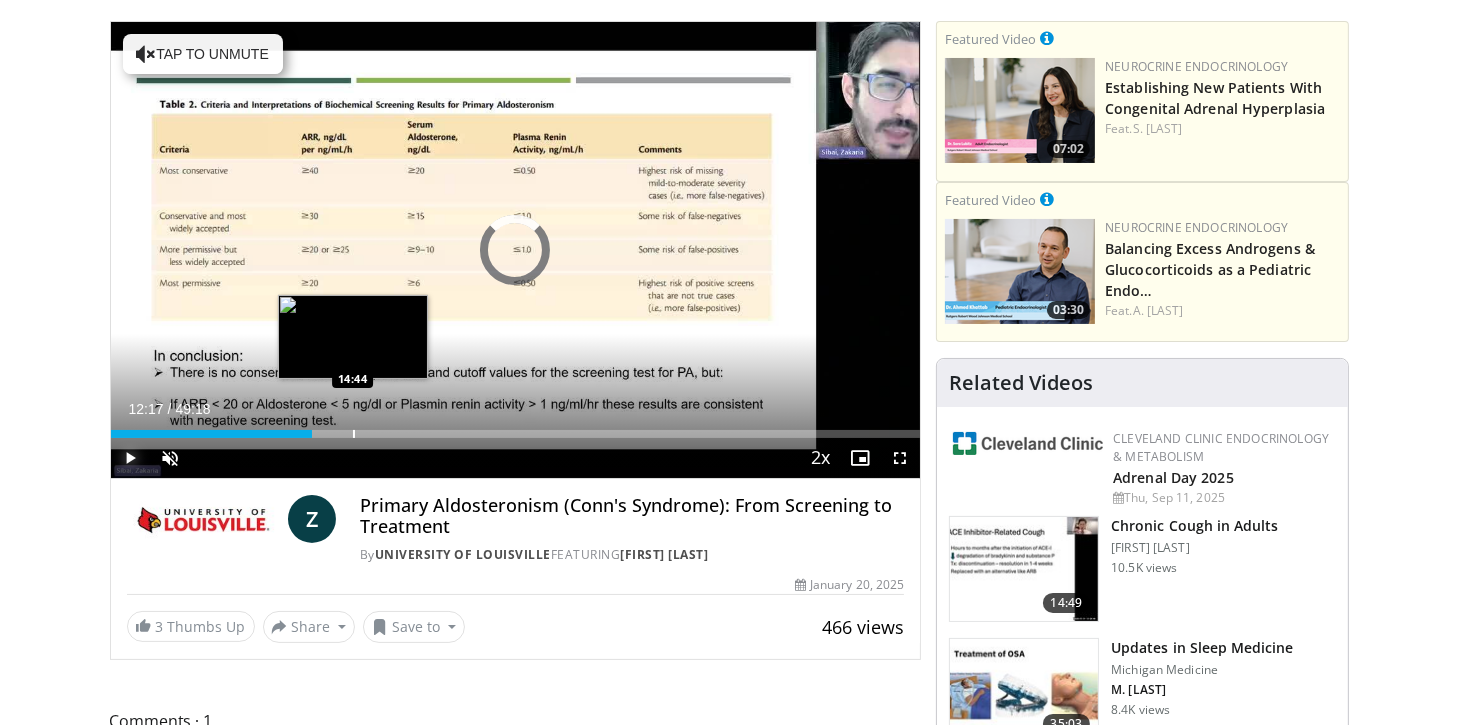 click on "Loaded :  0.00% 14:44 14:44" at bounding box center (516, 434) 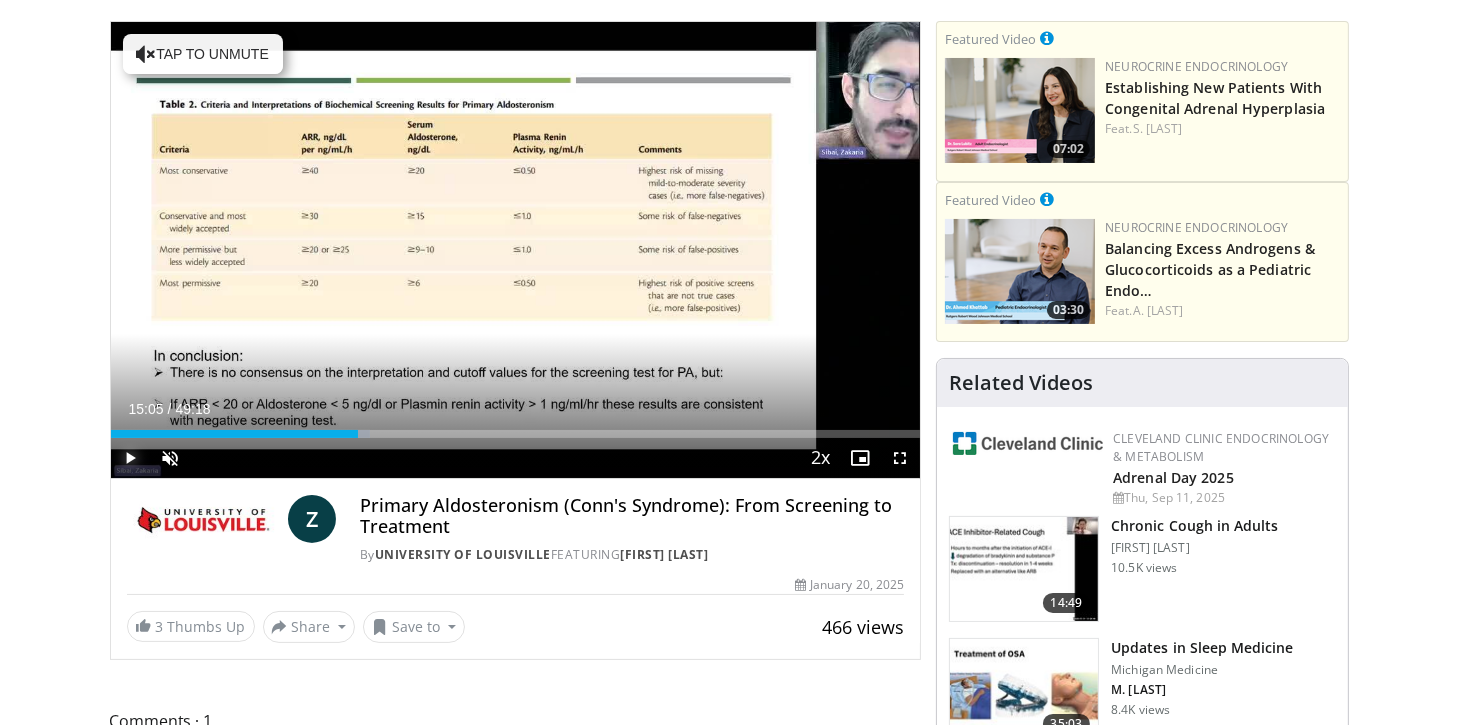 click on "Loaded :  32.11% 14:44 14:54" at bounding box center (516, 434) 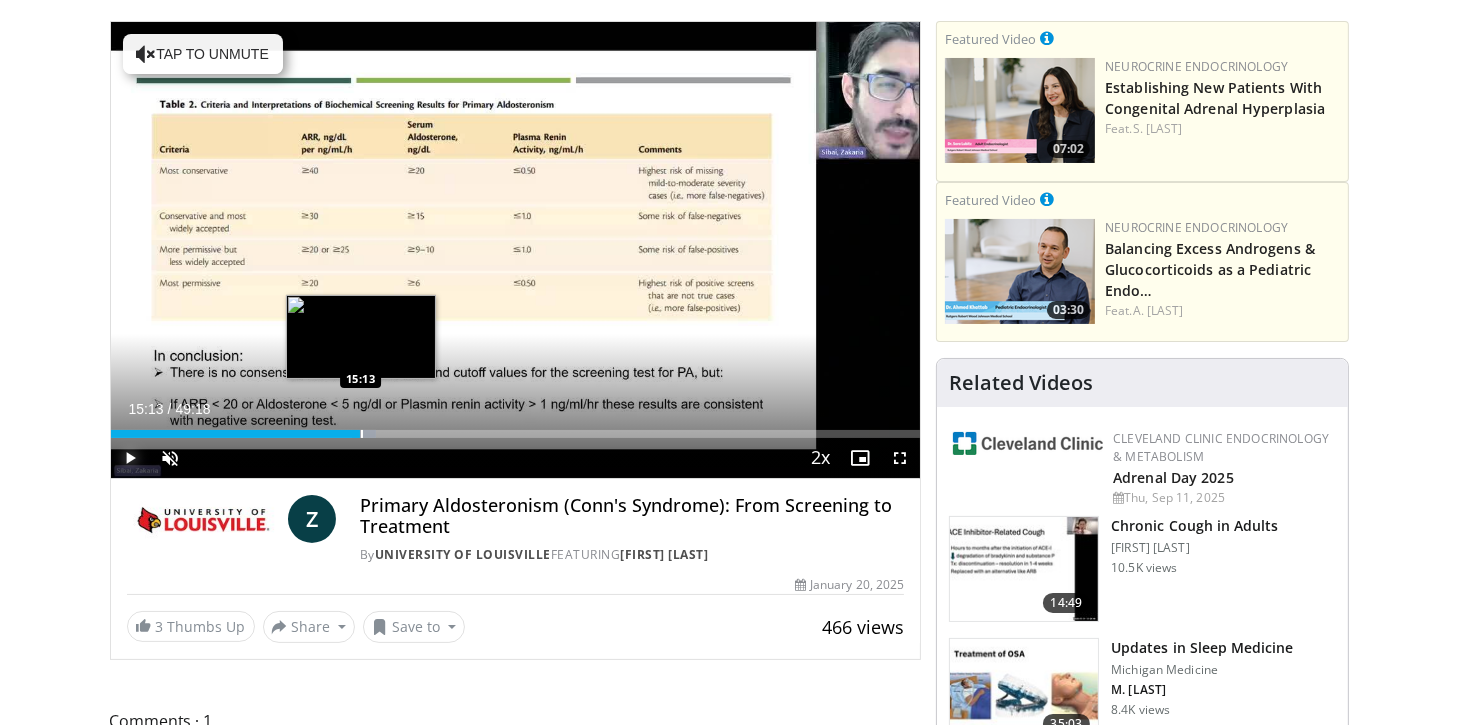 click at bounding box center [362, 434] 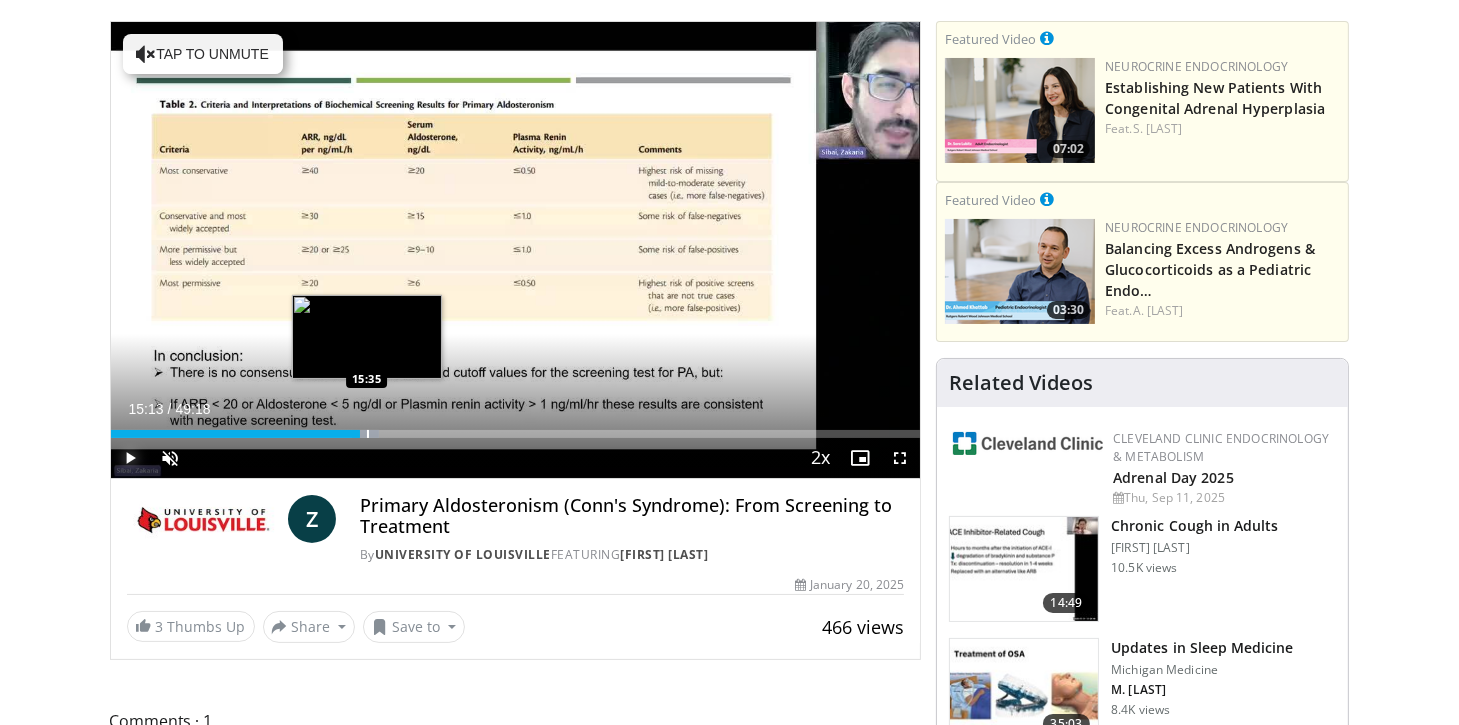 click at bounding box center [368, 434] 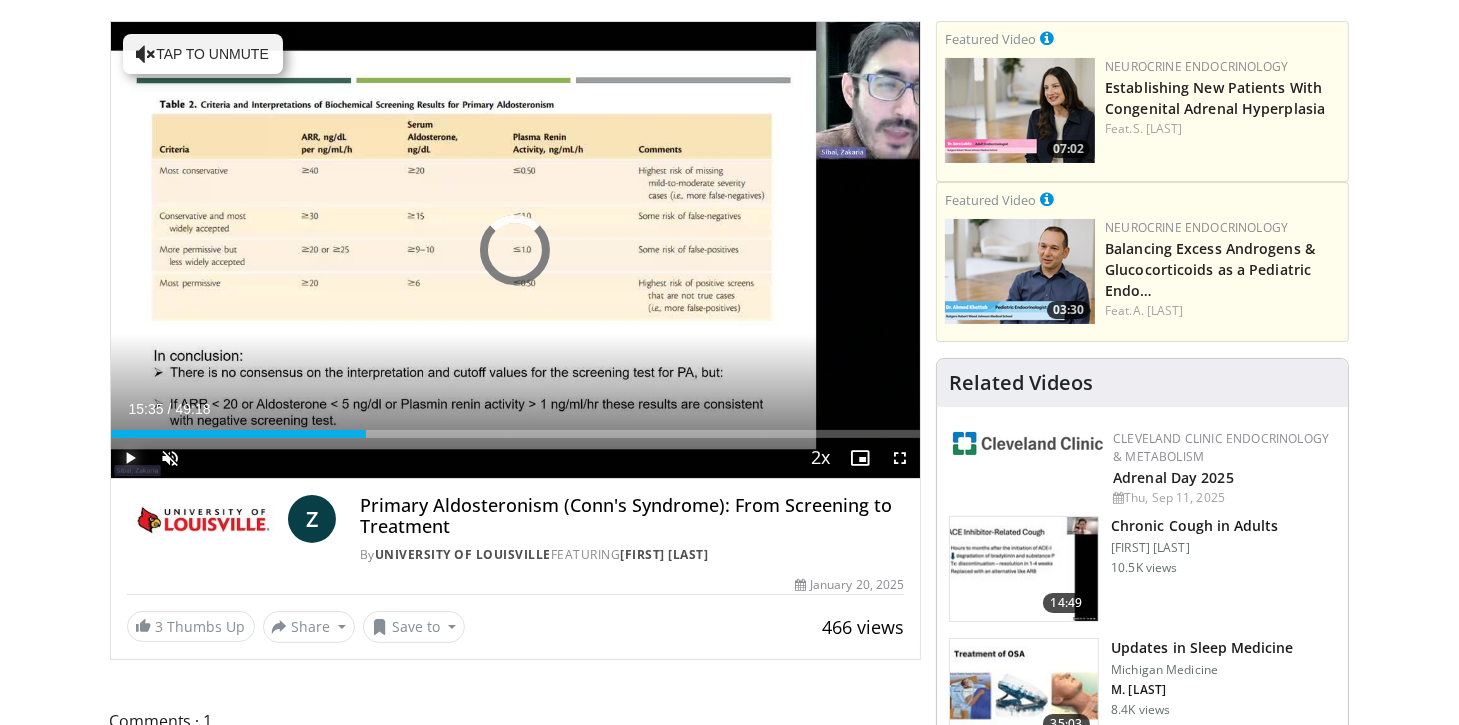 click on "Loaded :  0.00% 15:35 16:37" at bounding box center [516, 428] 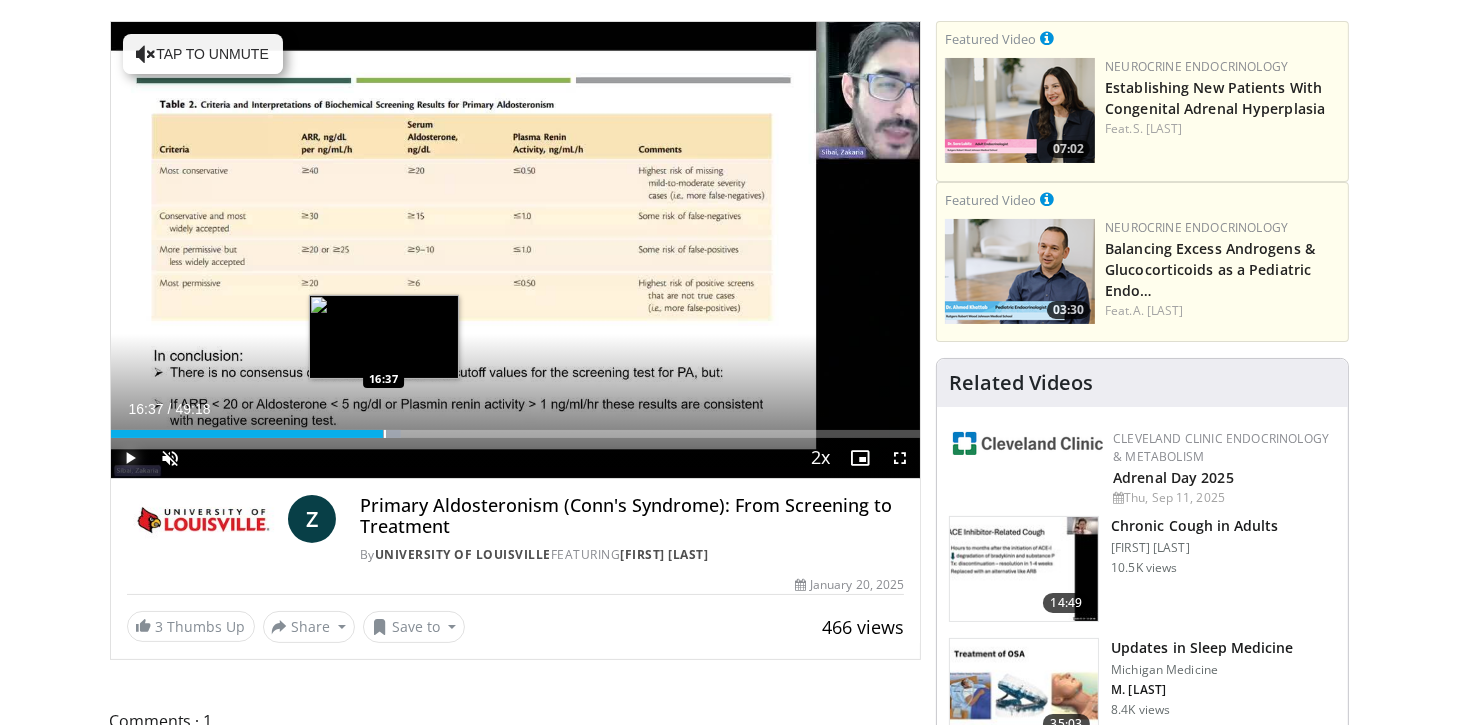 click at bounding box center [385, 434] 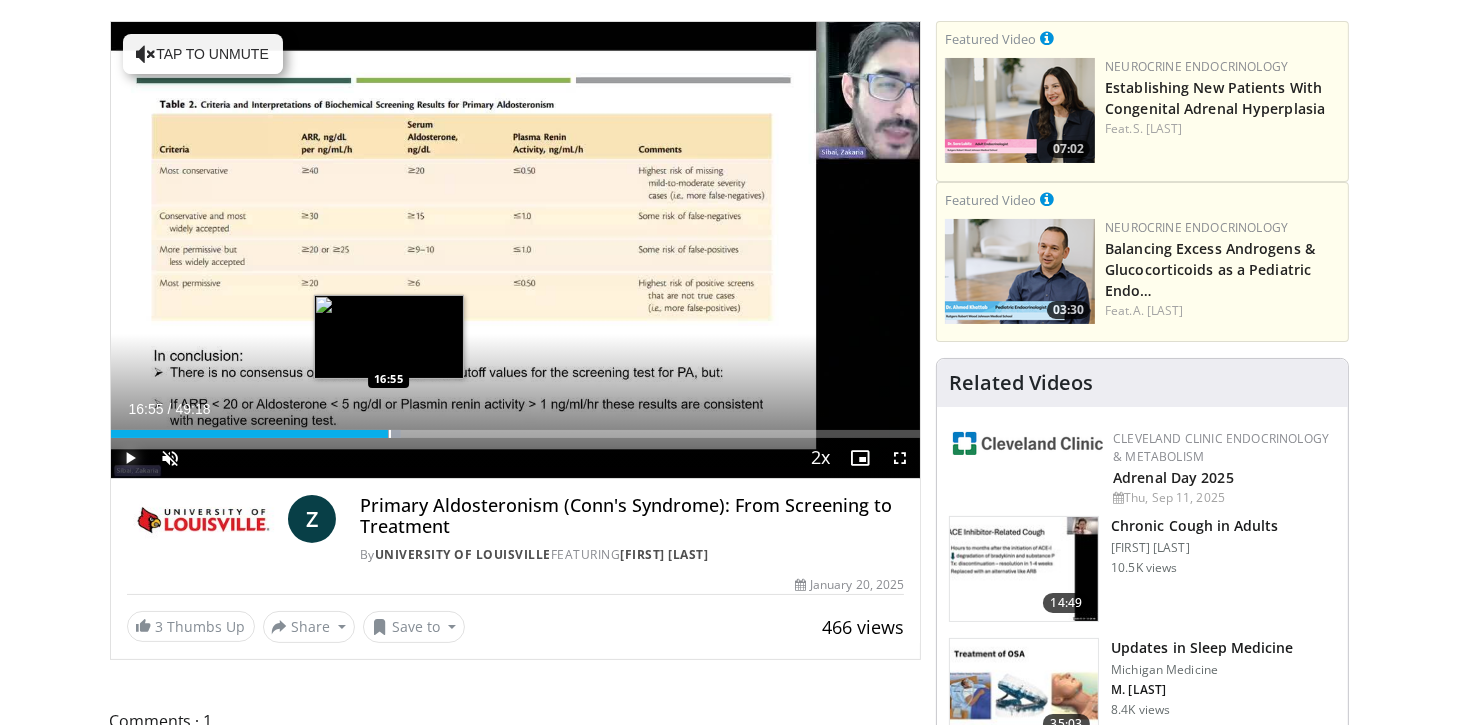 click at bounding box center (390, 434) 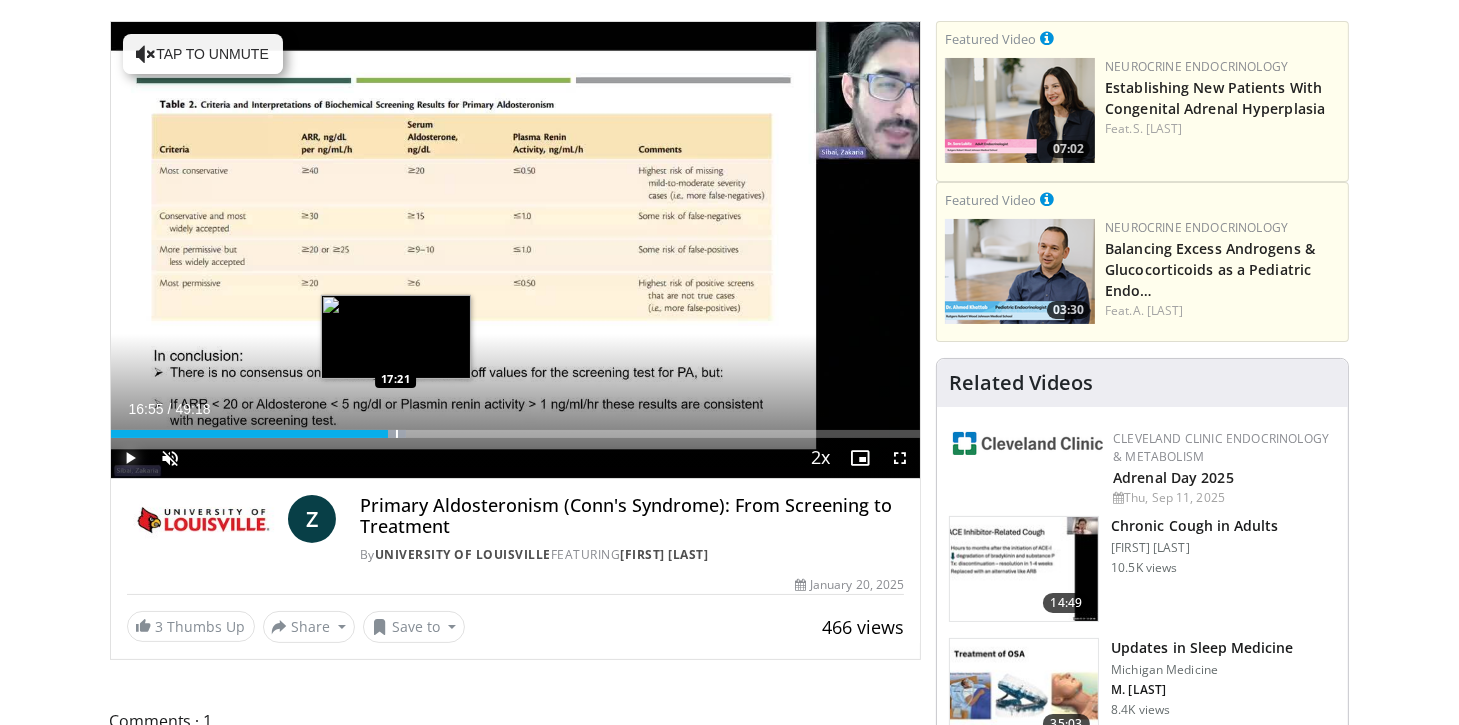 click at bounding box center [397, 434] 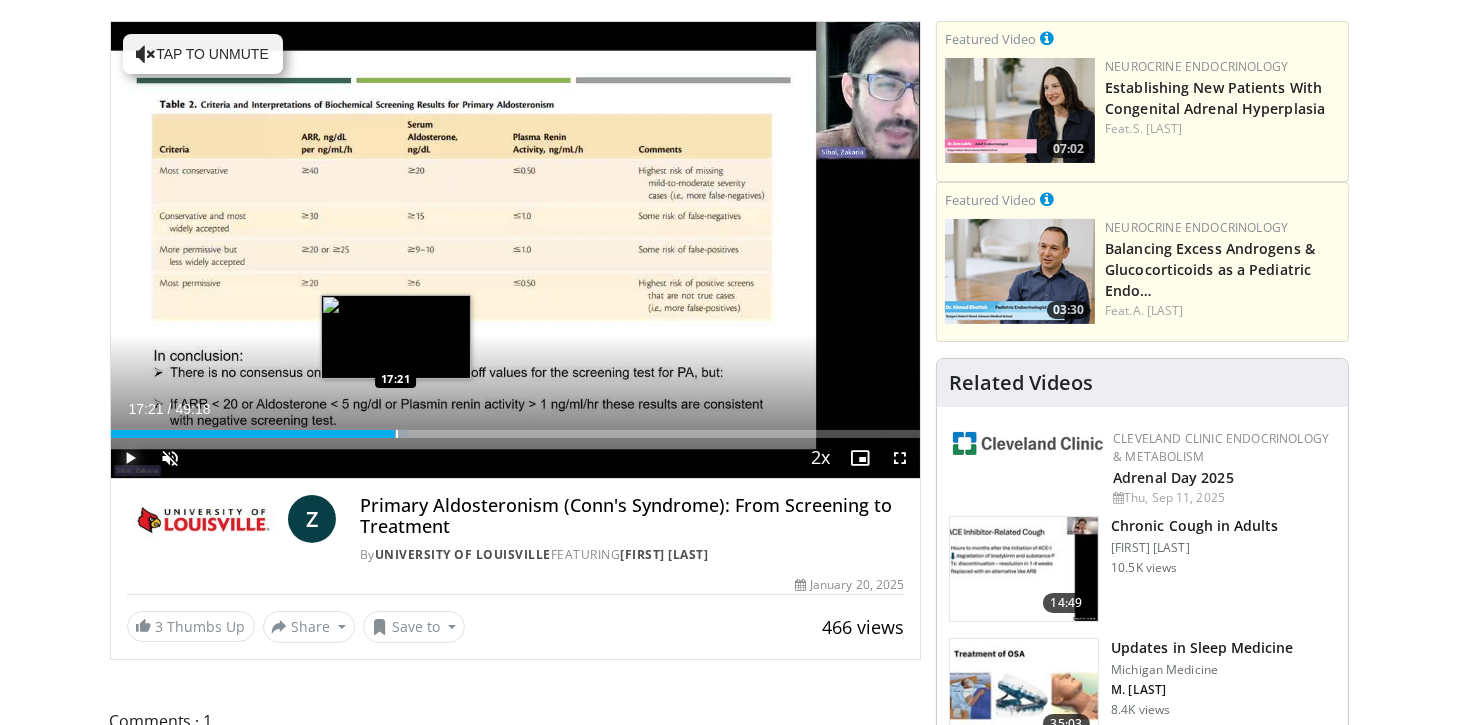 click at bounding box center (397, 434) 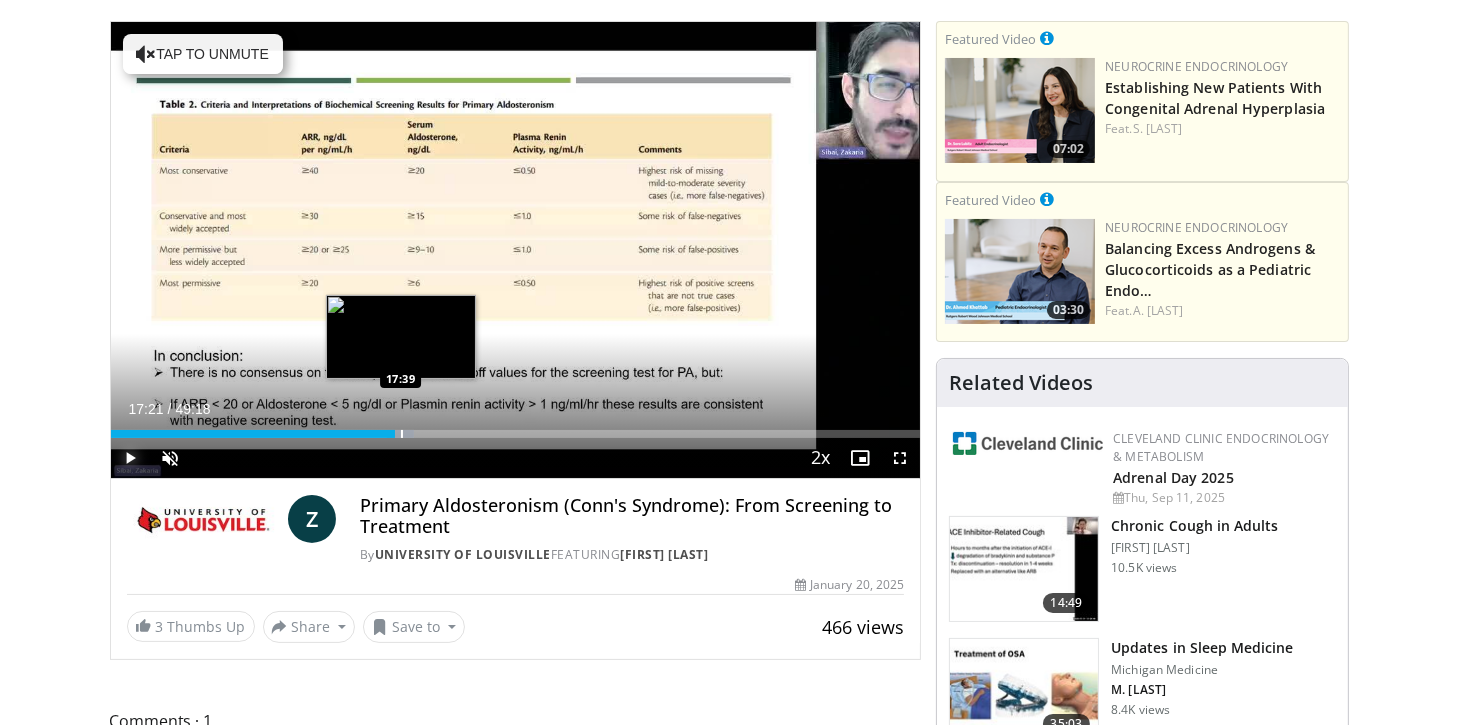 click at bounding box center (402, 434) 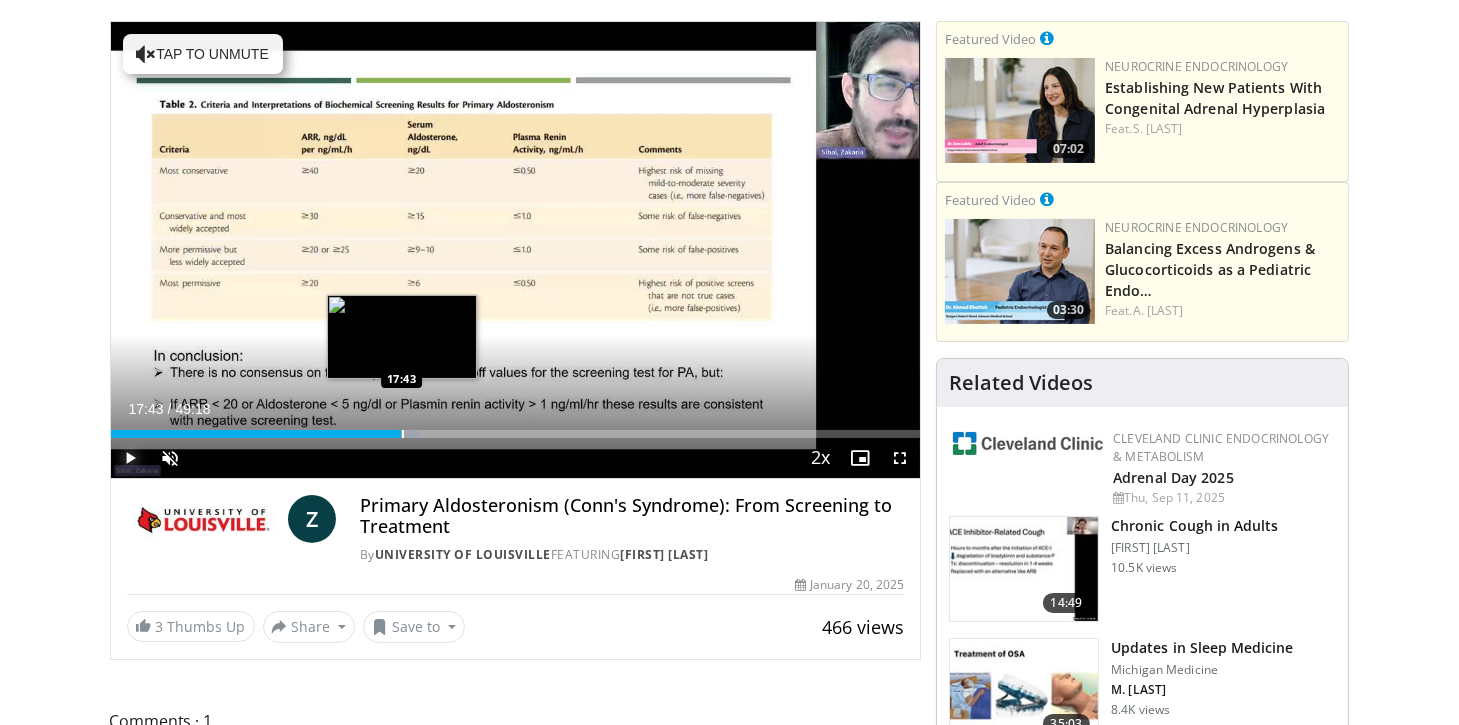 click at bounding box center (403, 434) 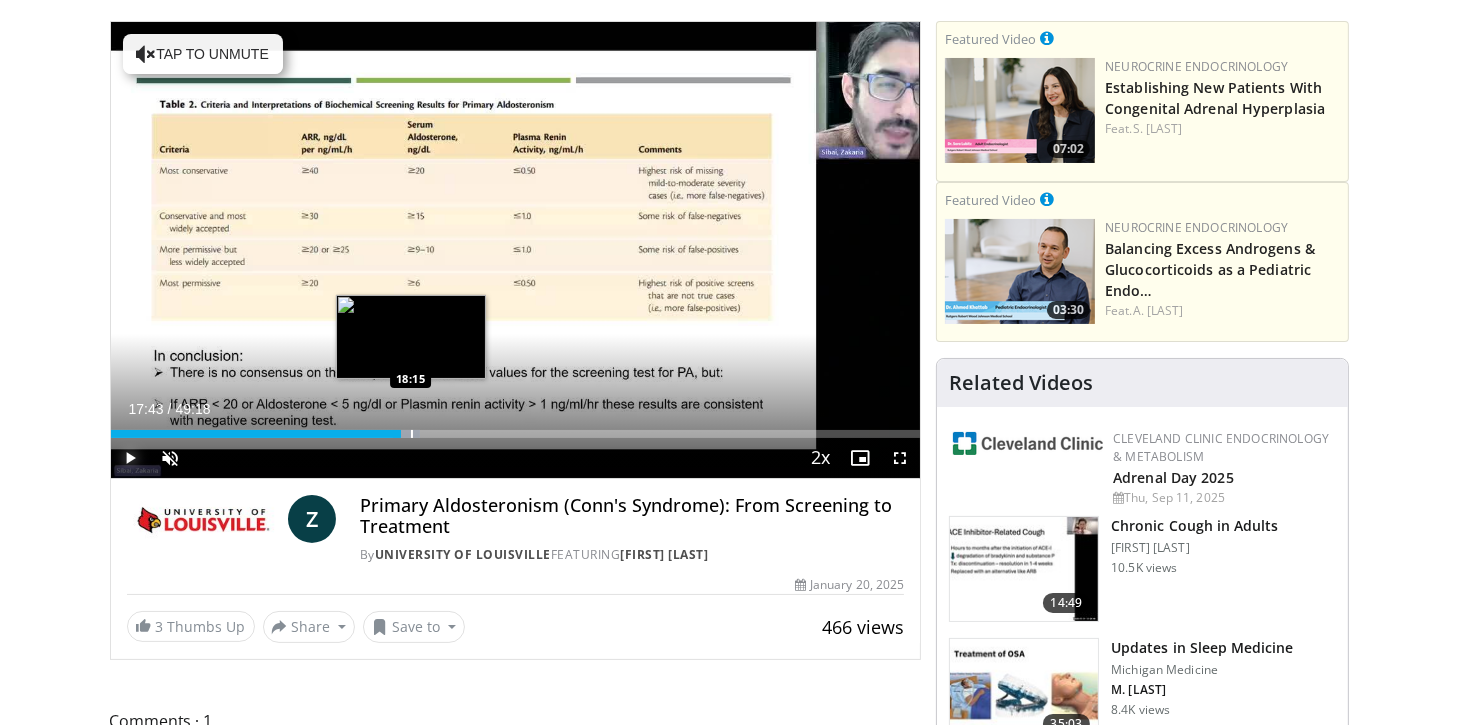 click at bounding box center [412, 434] 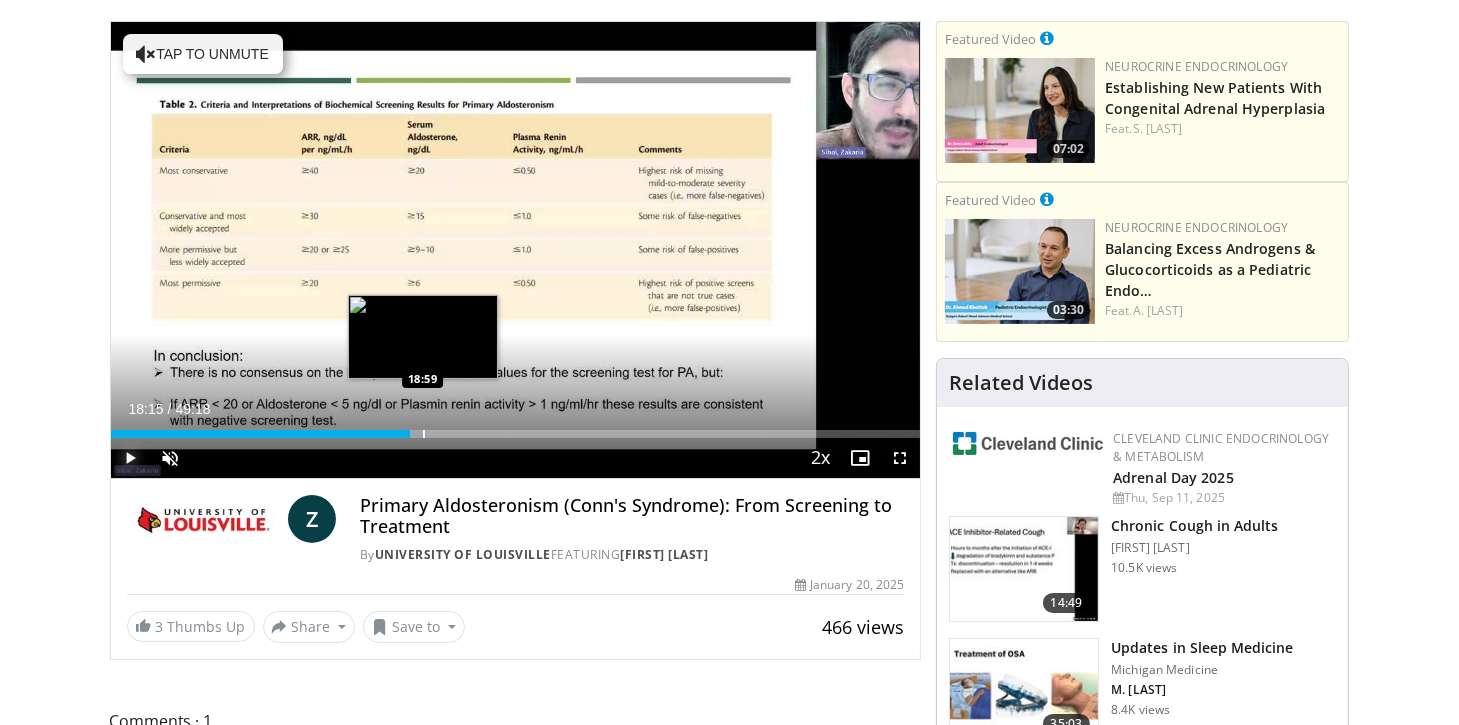 click at bounding box center (424, 434) 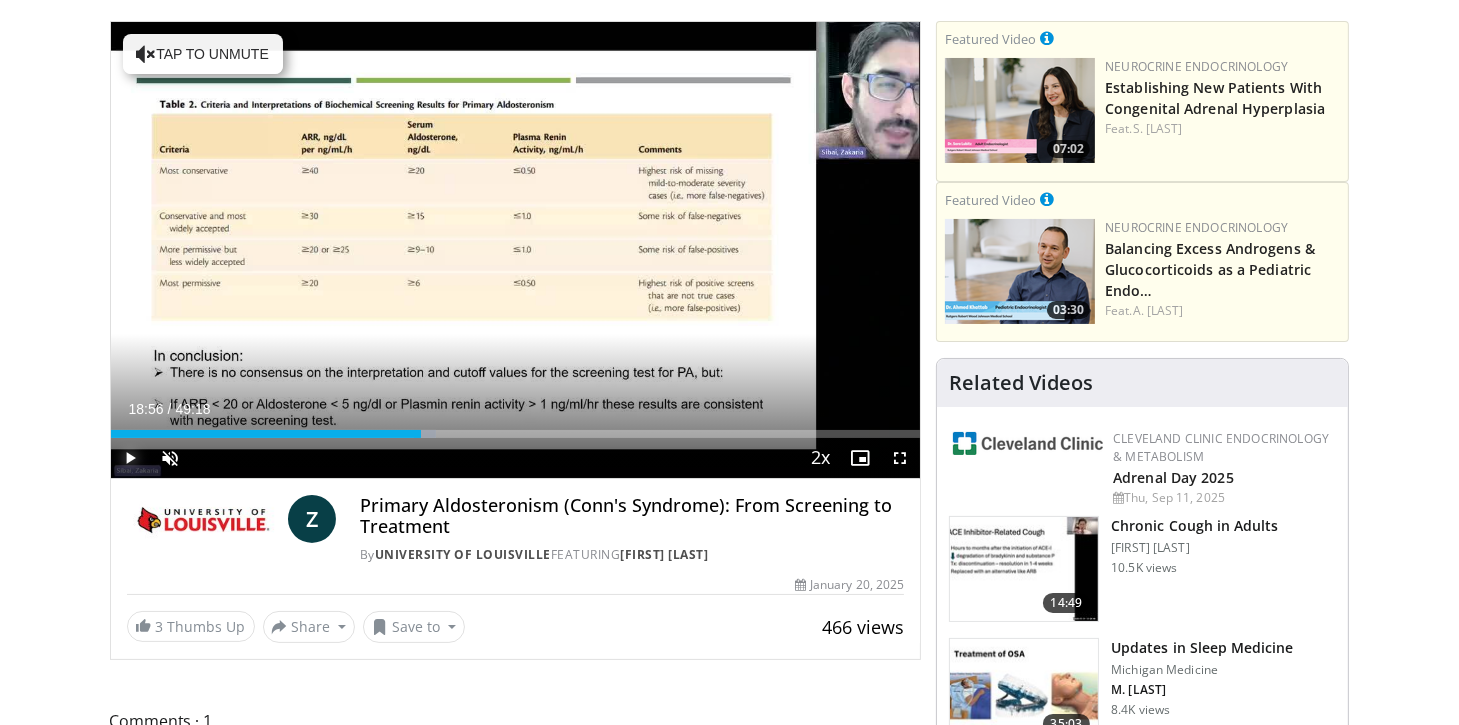 click on "Current Time  18:56 / Duration  49:18 Play Skip Backward Skip Forward Unmute 0% Loaded :  40.22% 18:56 18:41 Stream Type  LIVE Seek to live, currently behind live LIVE   2x Playback Rate 0.5x 0.75x 1x 1.25x 1.5x 1.75x 2x , selected Chapters Chapters Descriptions descriptions off , selected Captions captions settings , opens captions settings dialog captions off , selected Audio Track en (Main) , selected Fullscreen Enable picture-in-picture mode" at bounding box center [516, 458] 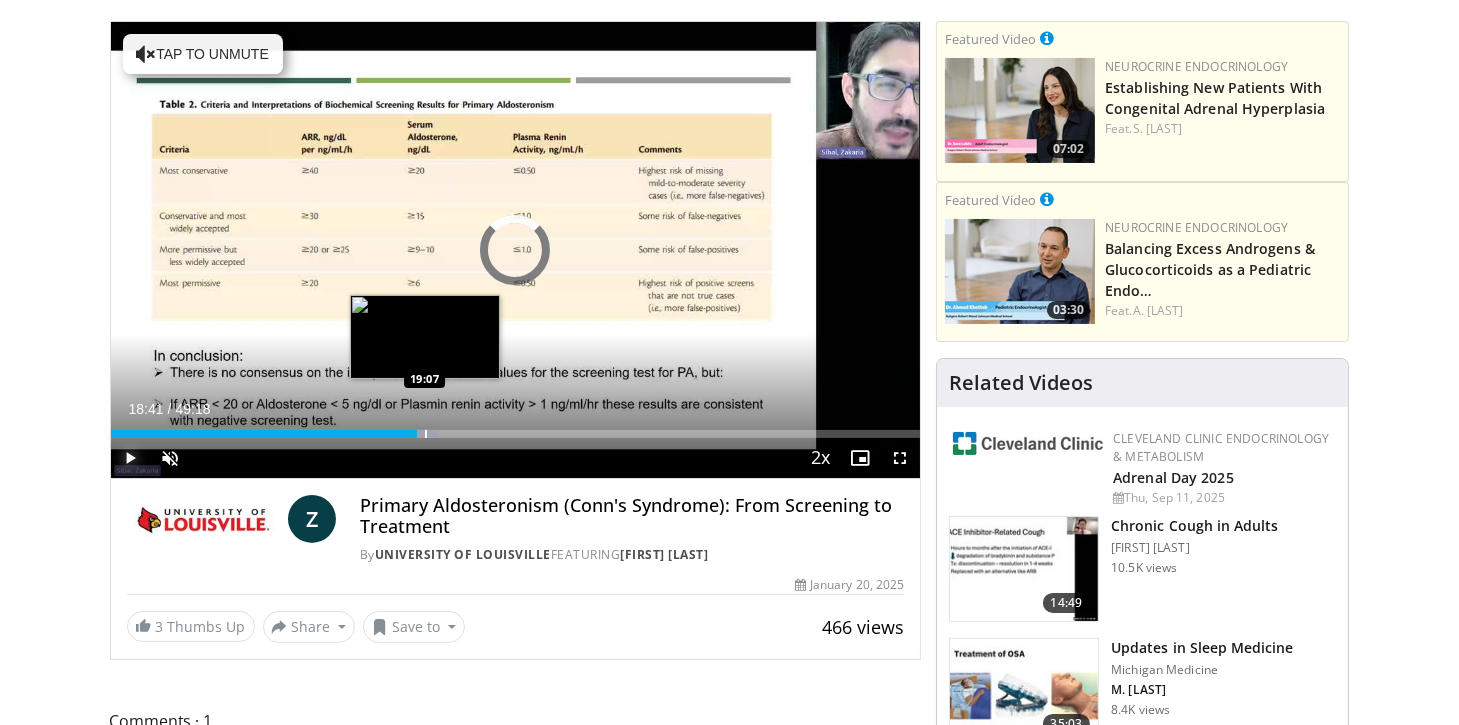 click at bounding box center (426, 434) 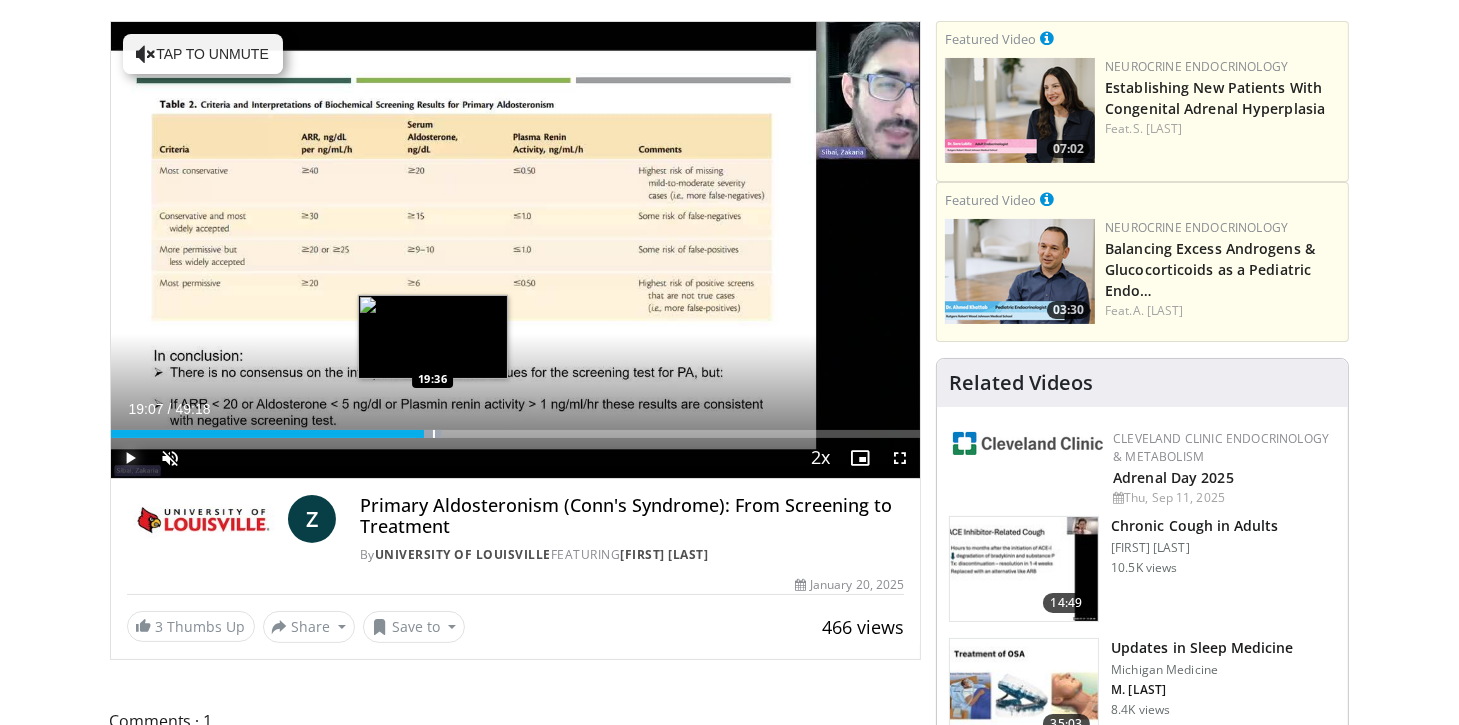 click at bounding box center [434, 434] 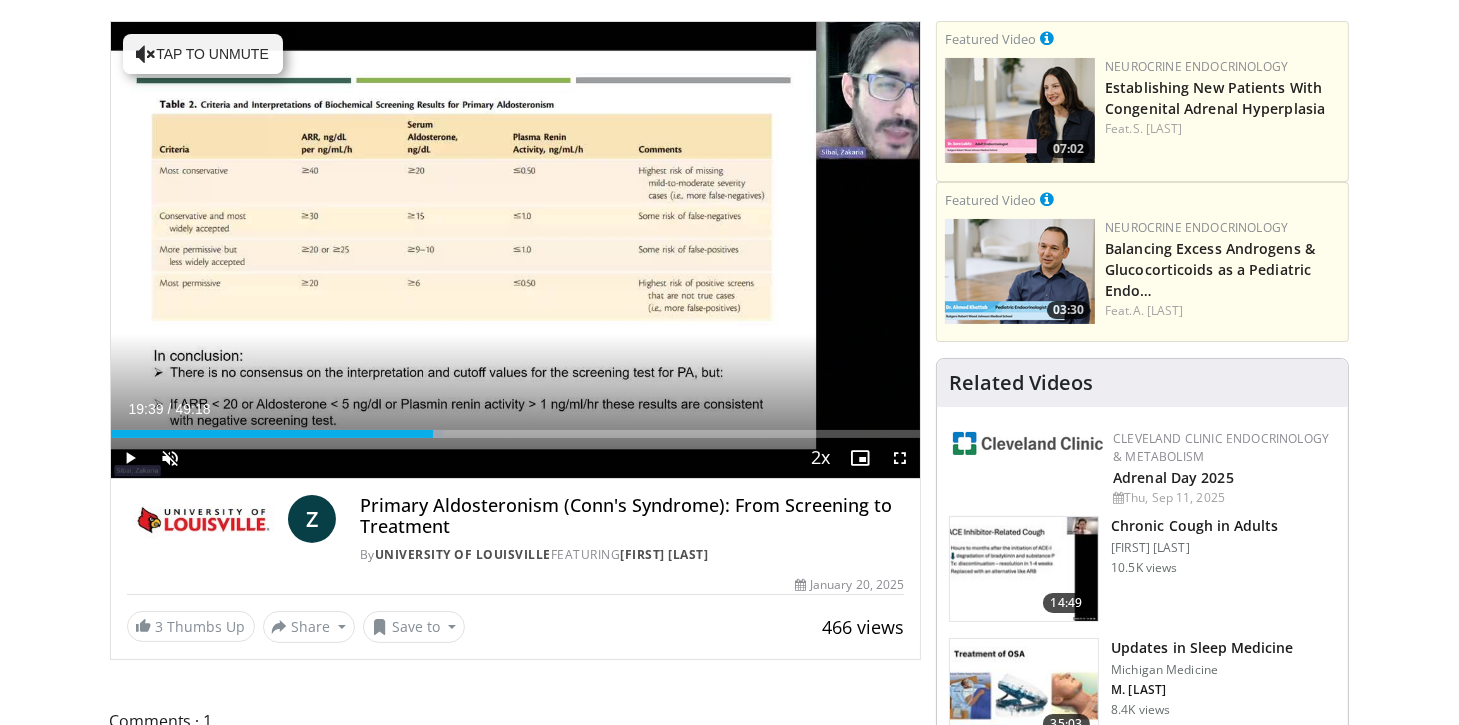 click on "Current Time  19:39 / Duration  49:18 Play Skip Backward Skip Forward Unmute 0% Loaded :  41.23% 19:39 19:39 Stream Type  LIVE Seek to live, currently behind live LIVE   2x Playback Rate 0.5x 0.75x 1x 1.25x 1.5x 1.75x 2x , selected Chapters Chapters Descriptions descriptions off , selected Captions captions settings , opens captions settings dialog captions off , selected Audio Track en (Main) , selected Fullscreen Enable picture-in-picture mode" at bounding box center [516, 458] 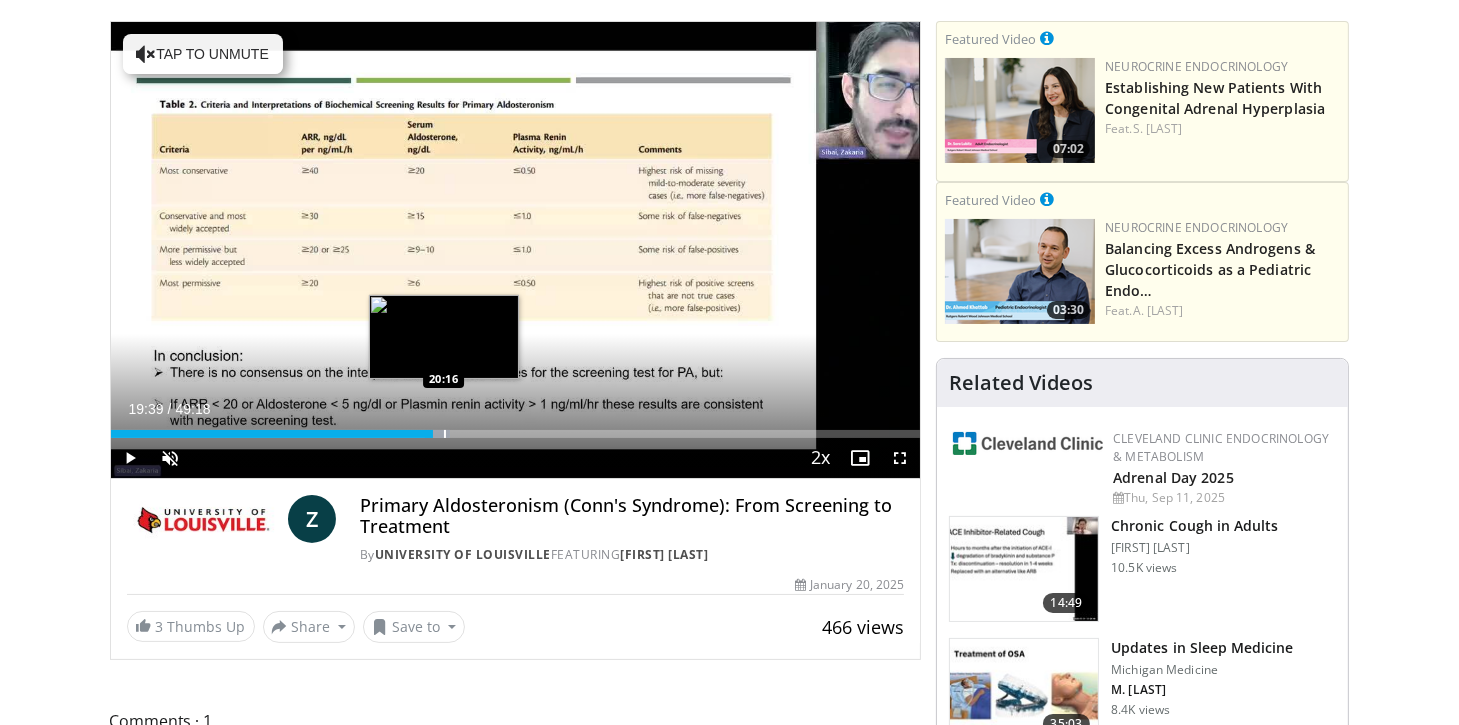 click at bounding box center (445, 434) 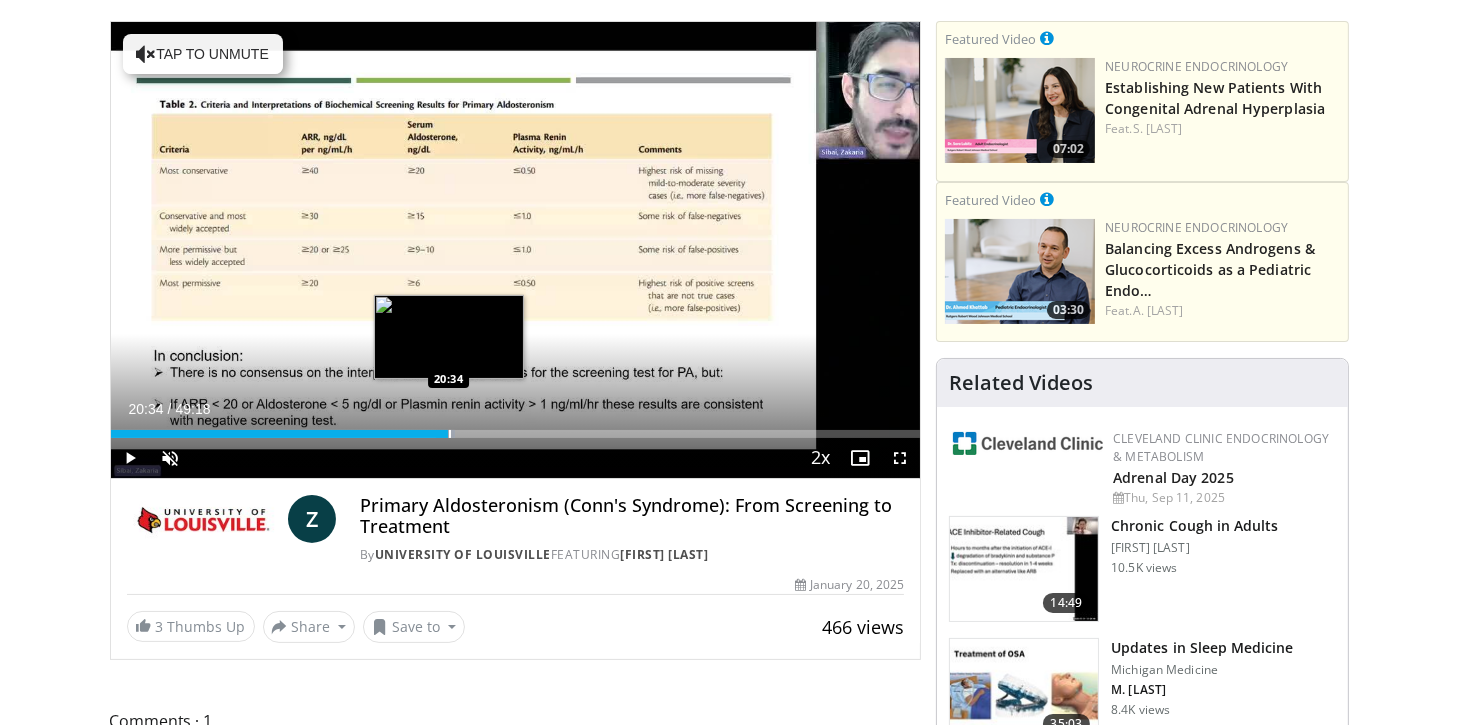 click at bounding box center [450, 434] 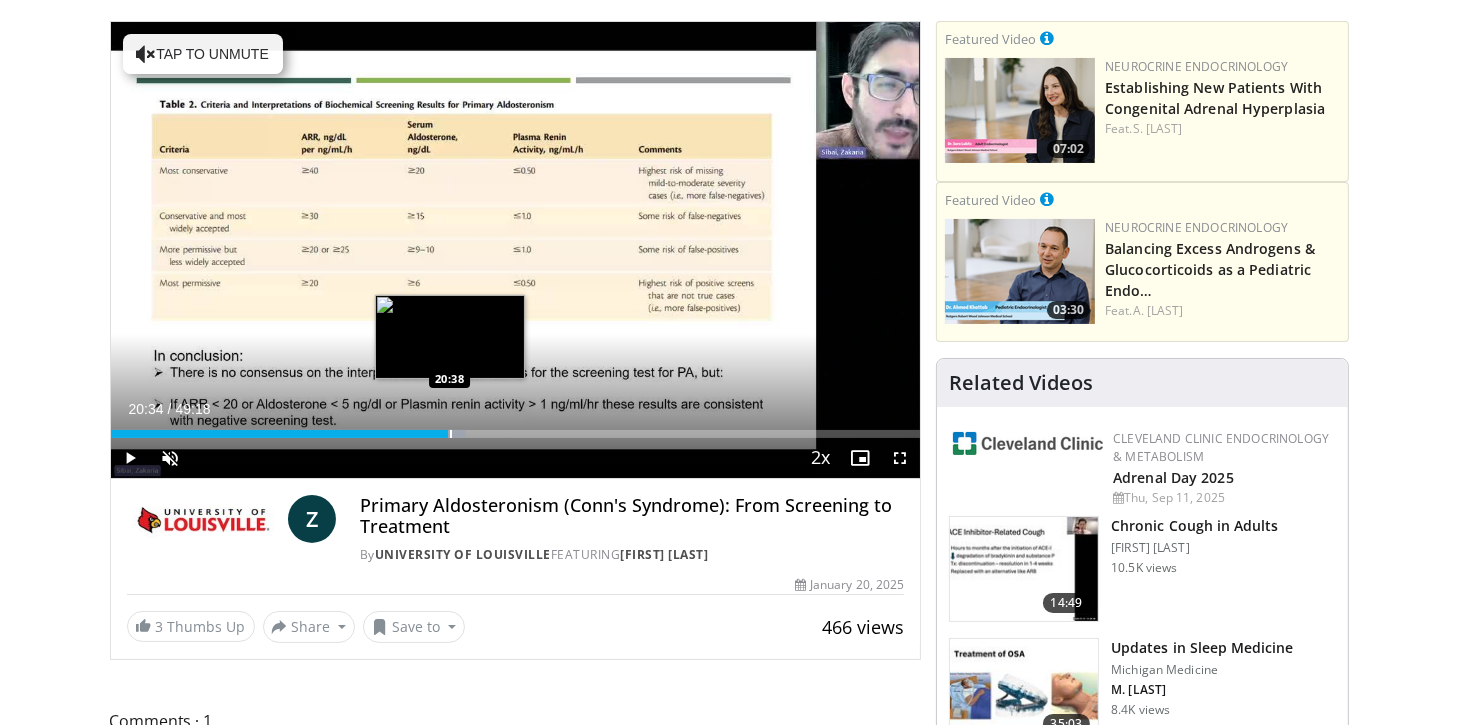 click at bounding box center [451, 434] 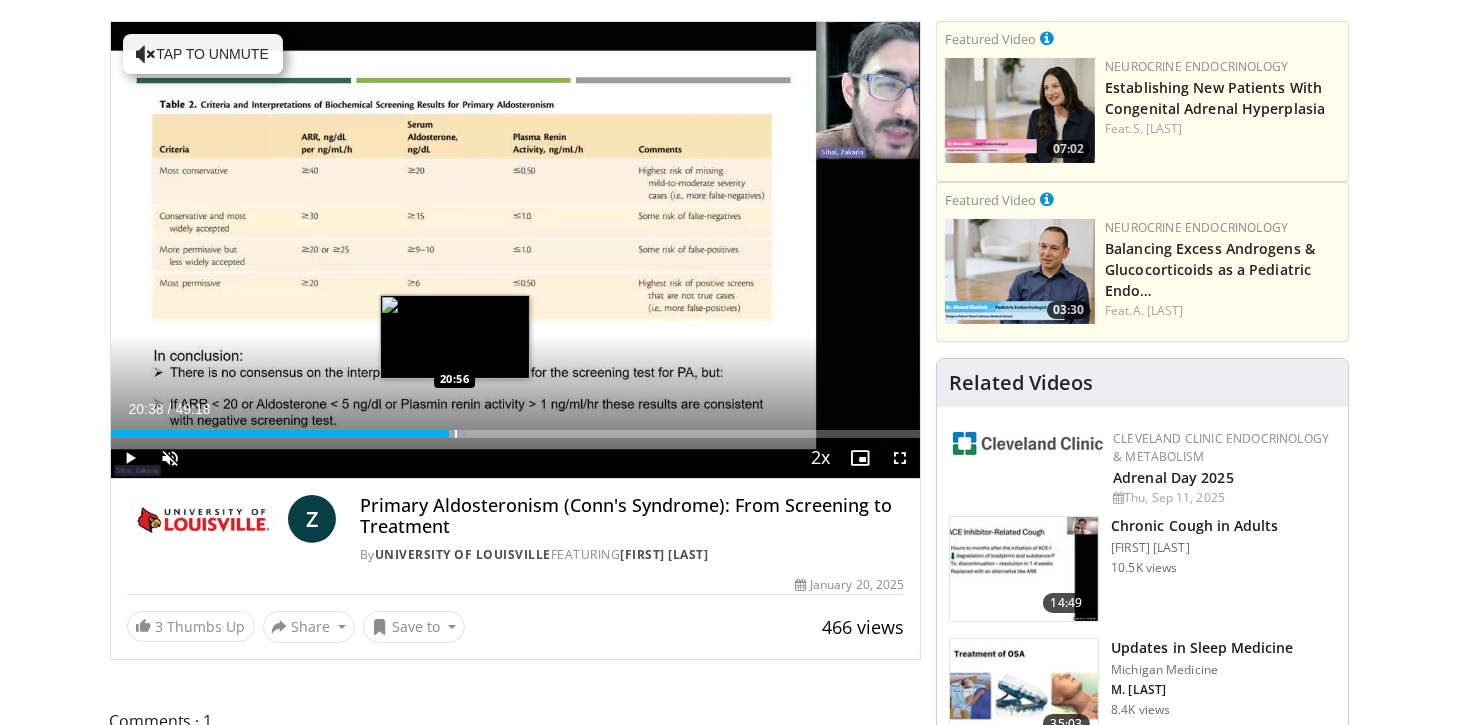 click on "Loaded :  43.92% 20:38 20:56" at bounding box center (516, 428) 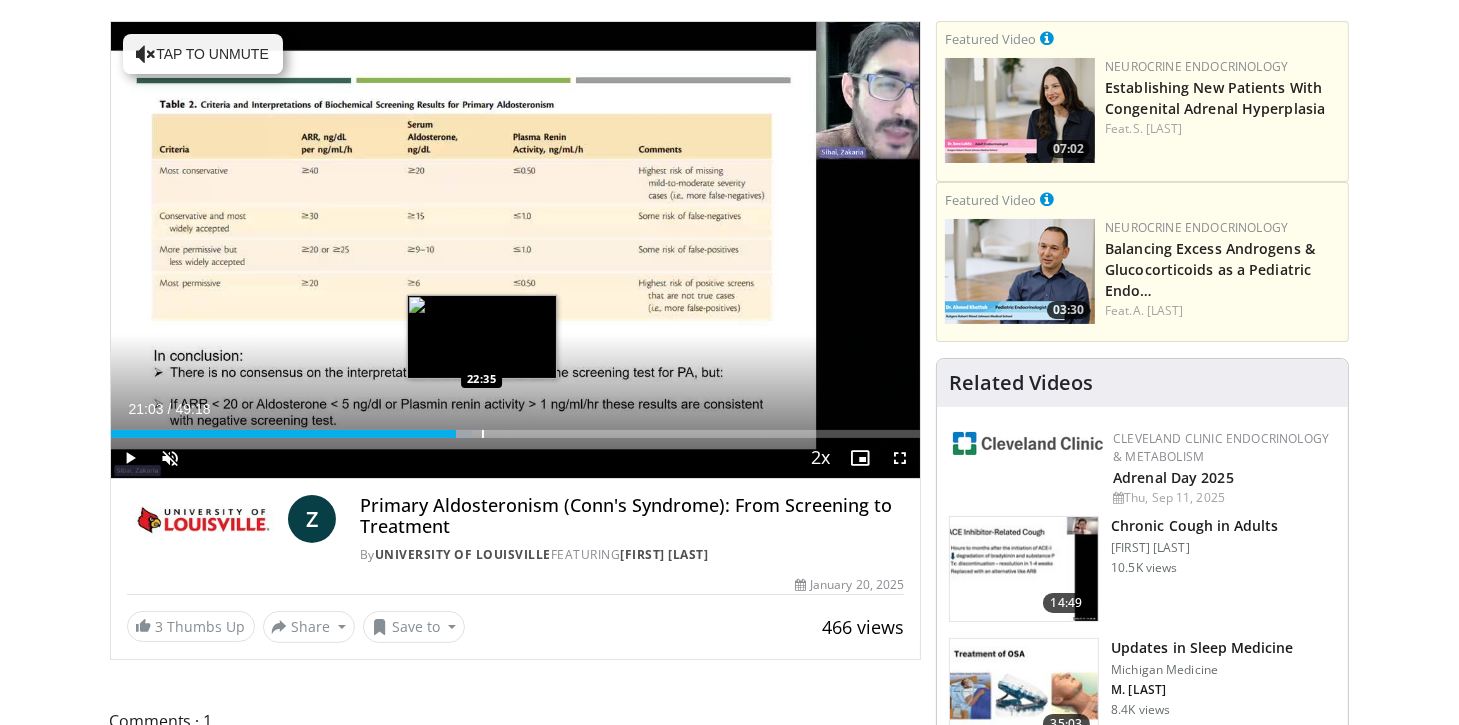 click at bounding box center [483, 434] 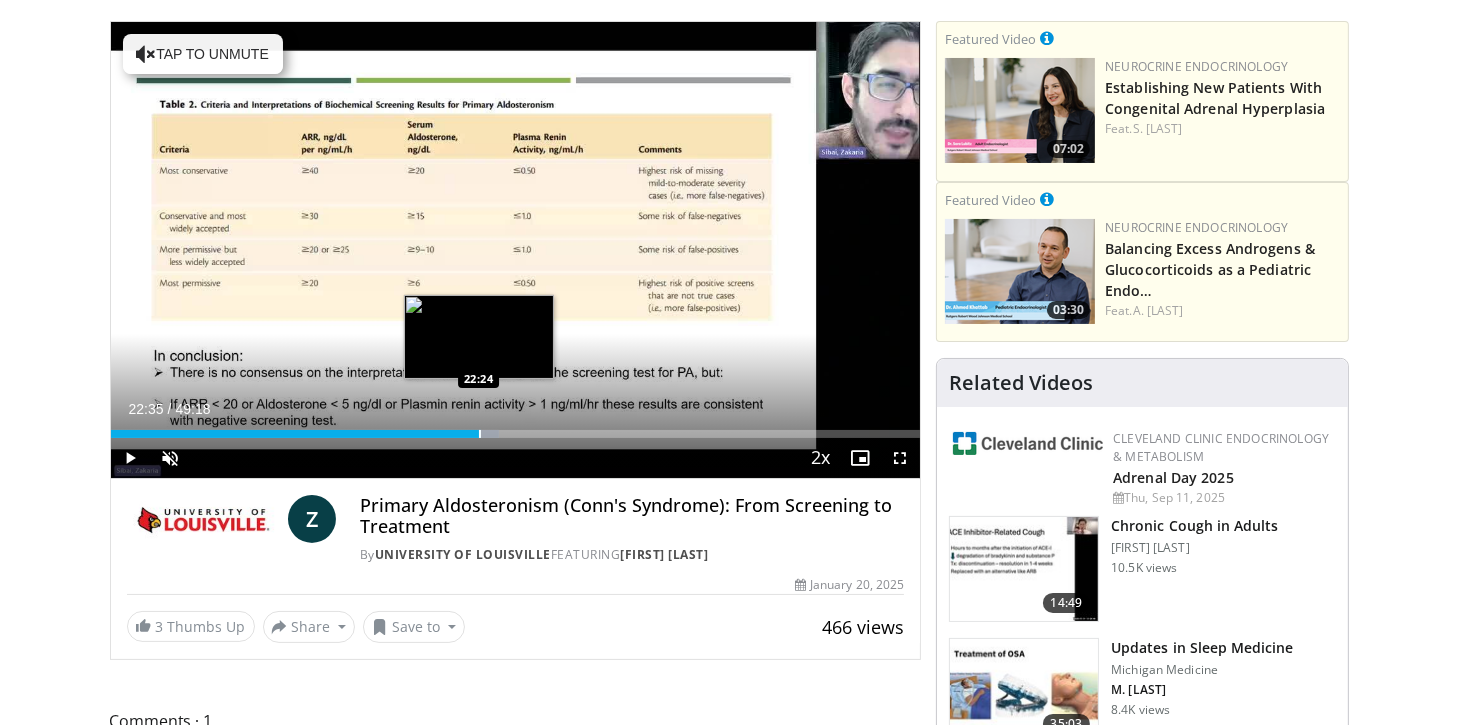 click on "22:35" at bounding box center (296, 434) 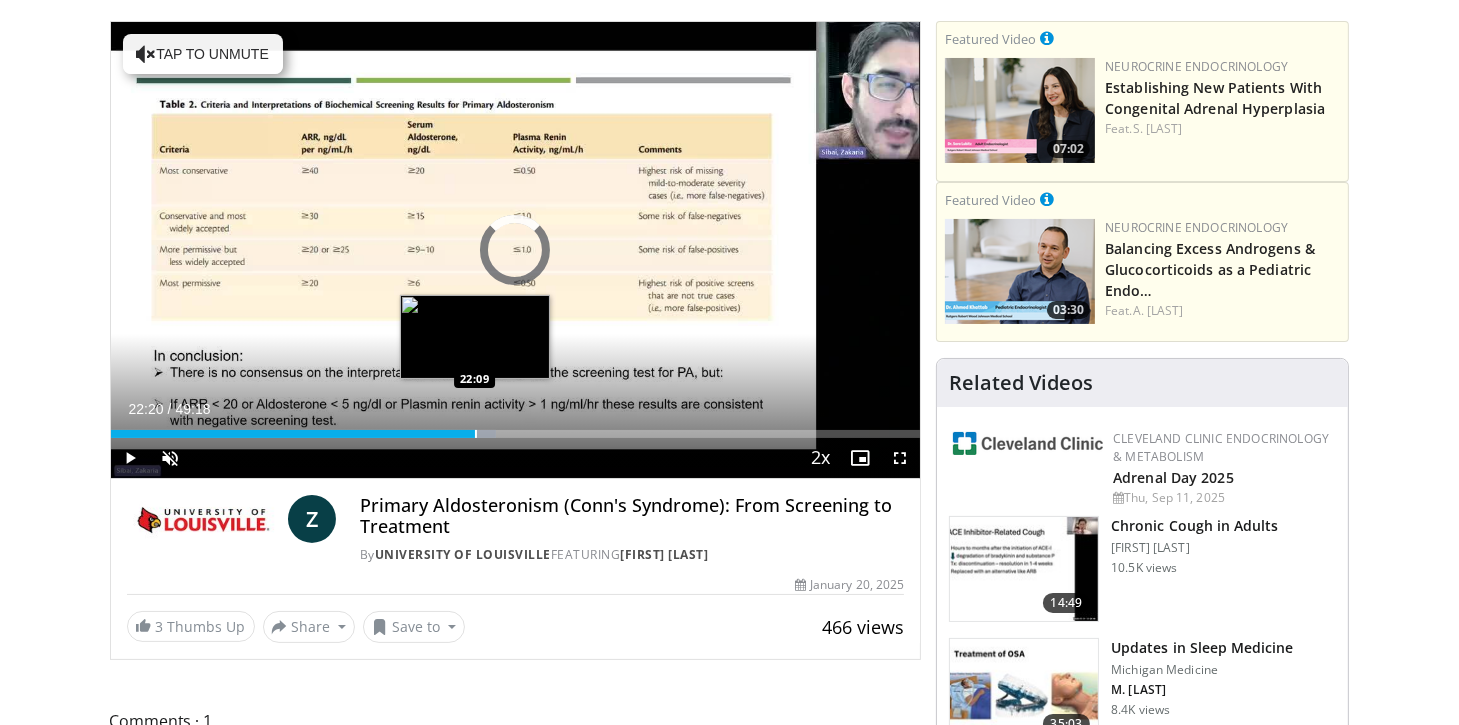 click at bounding box center (476, 434) 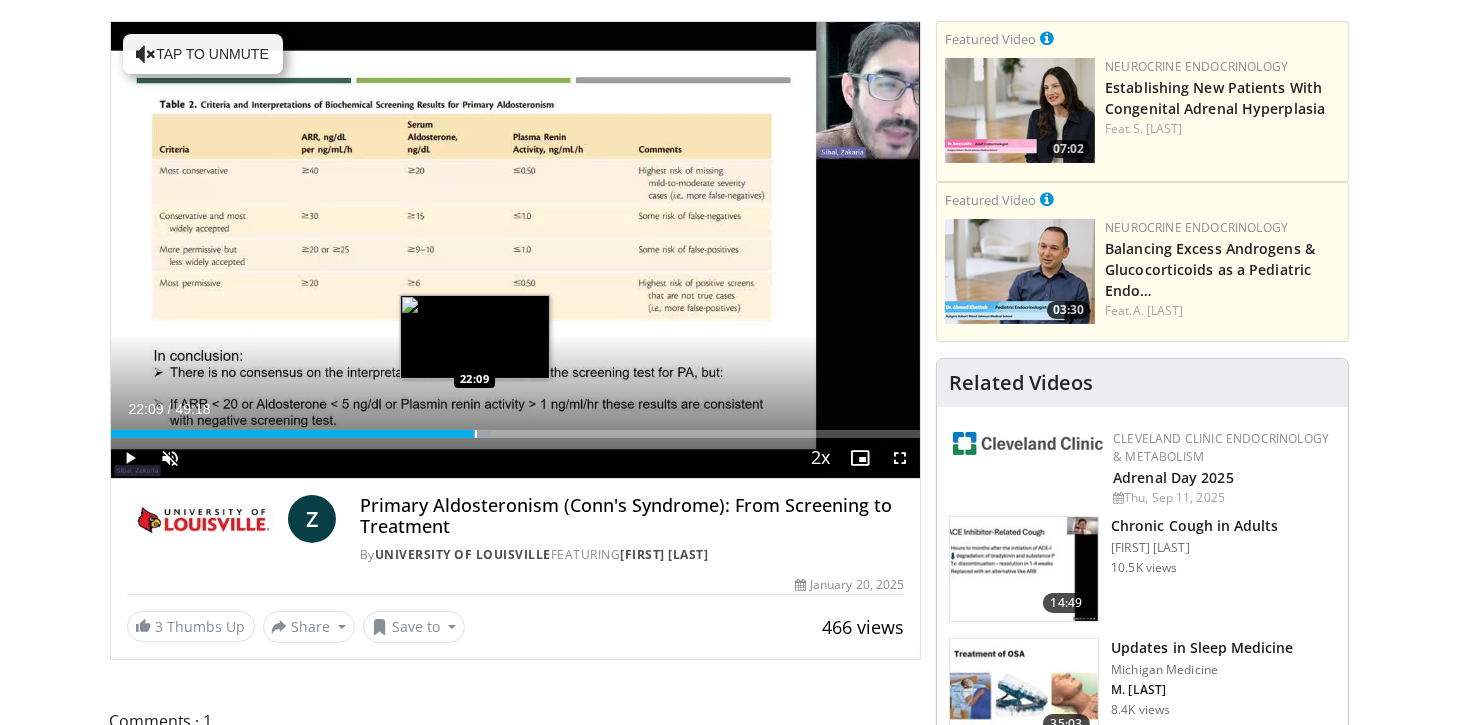 click at bounding box center (476, 434) 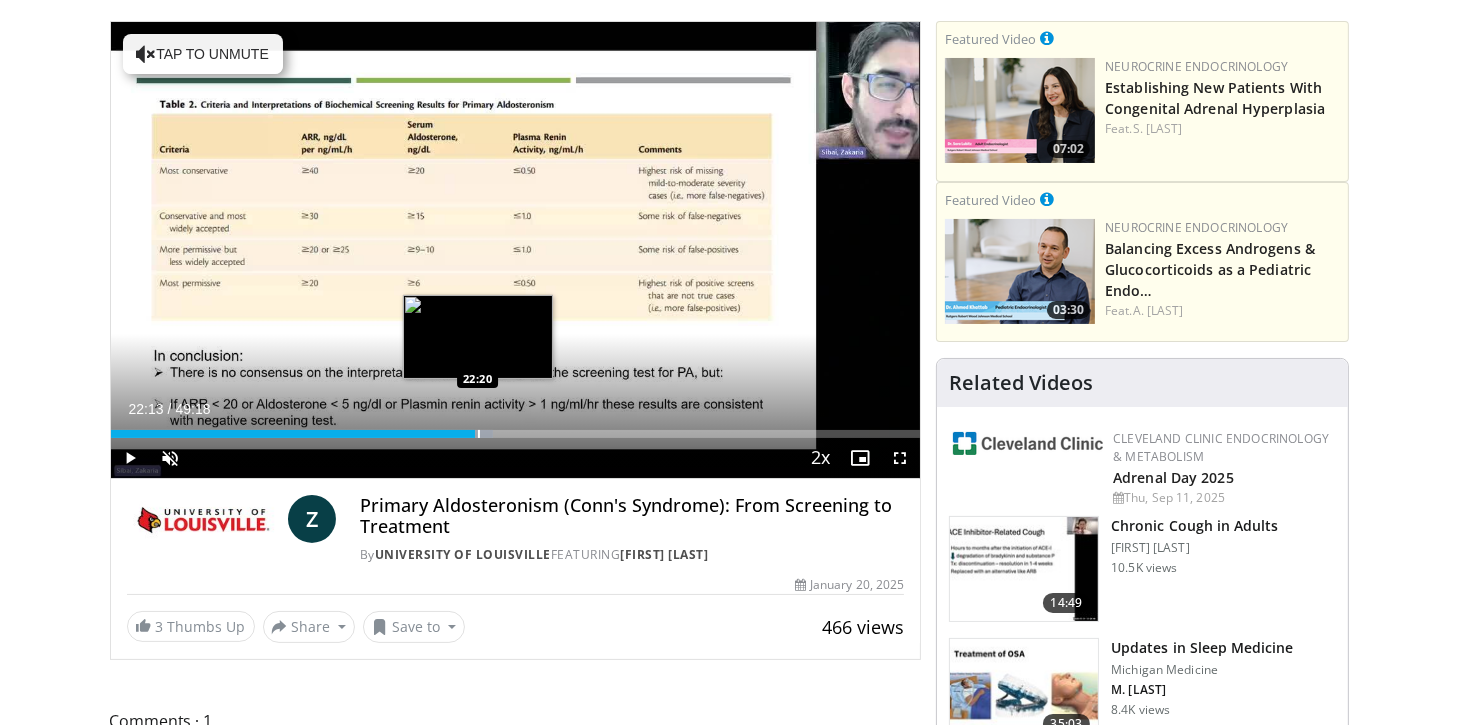 click at bounding box center [479, 434] 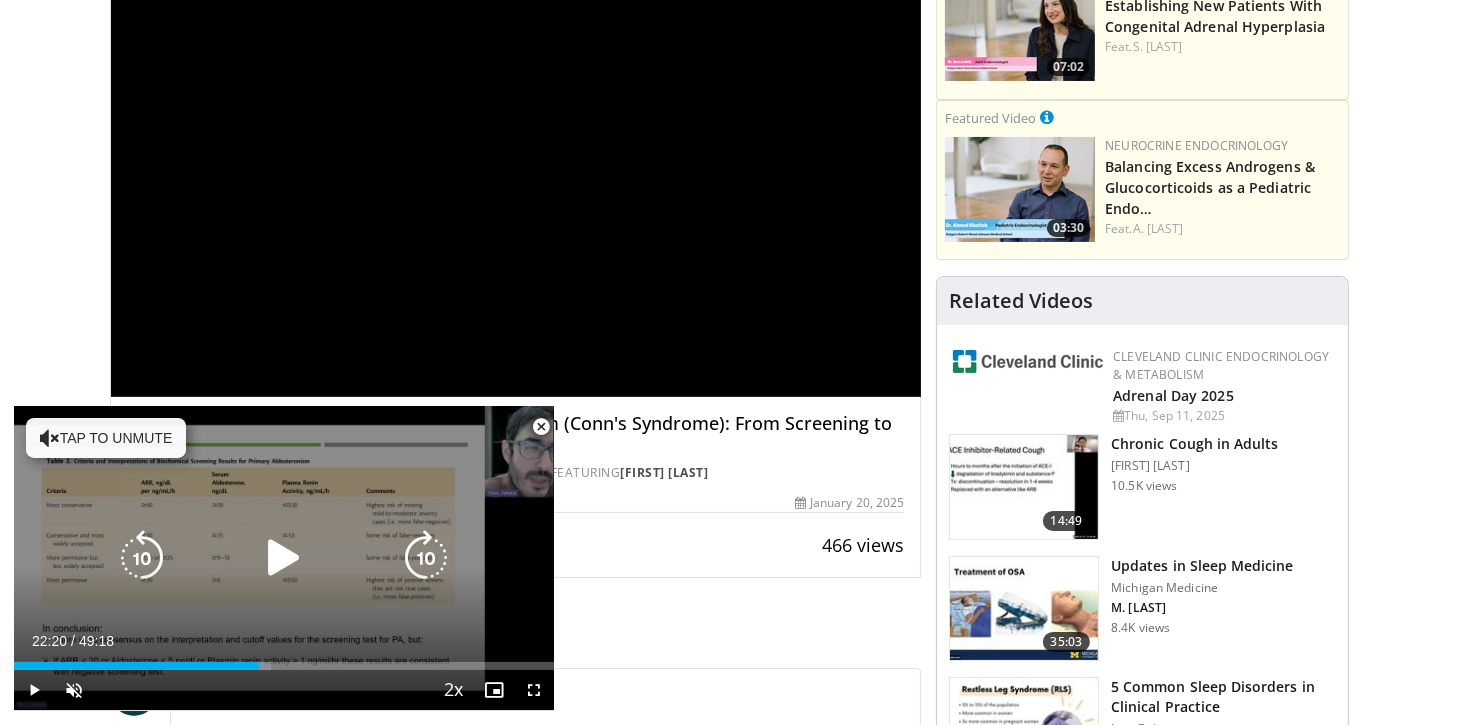 scroll, scrollTop: 181, scrollLeft: 0, axis: vertical 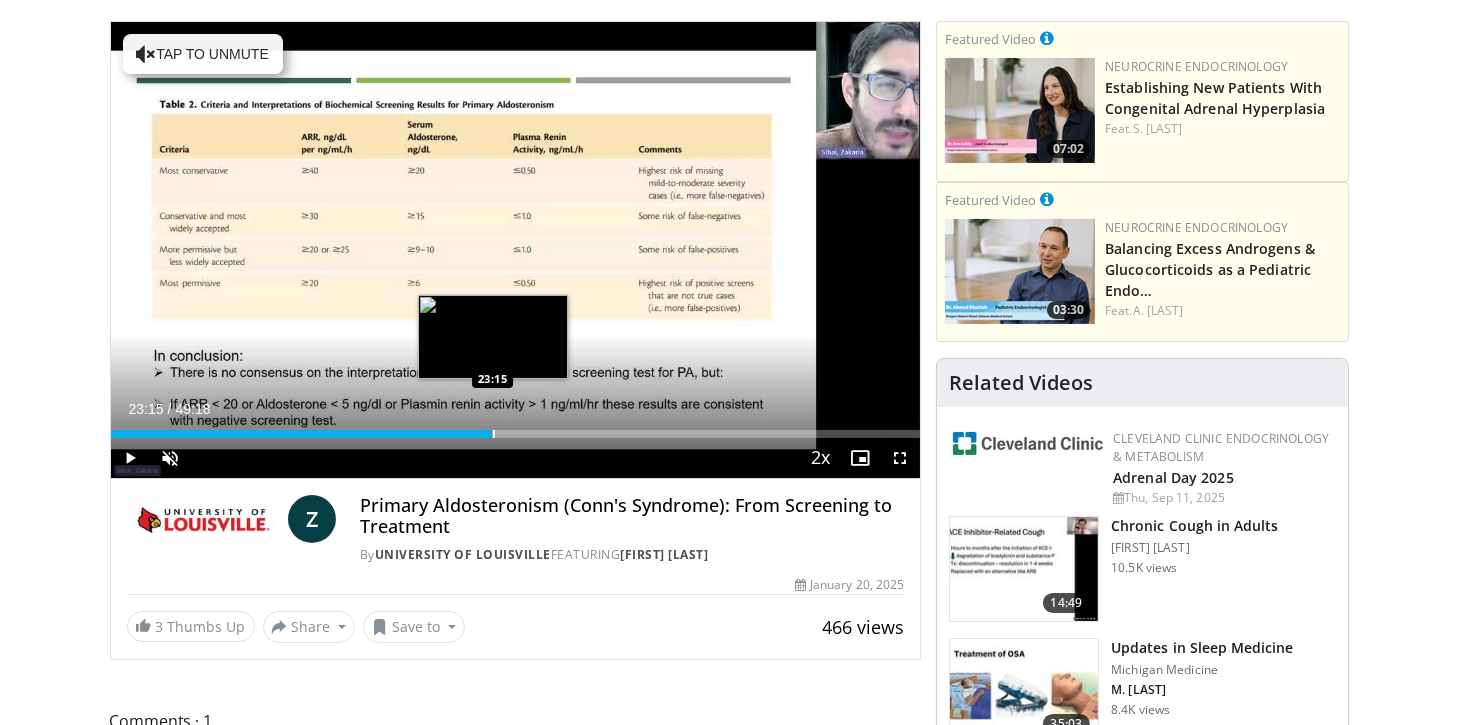 click on "Loaded :  47.60% 23:15 23:15" at bounding box center (516, 428) 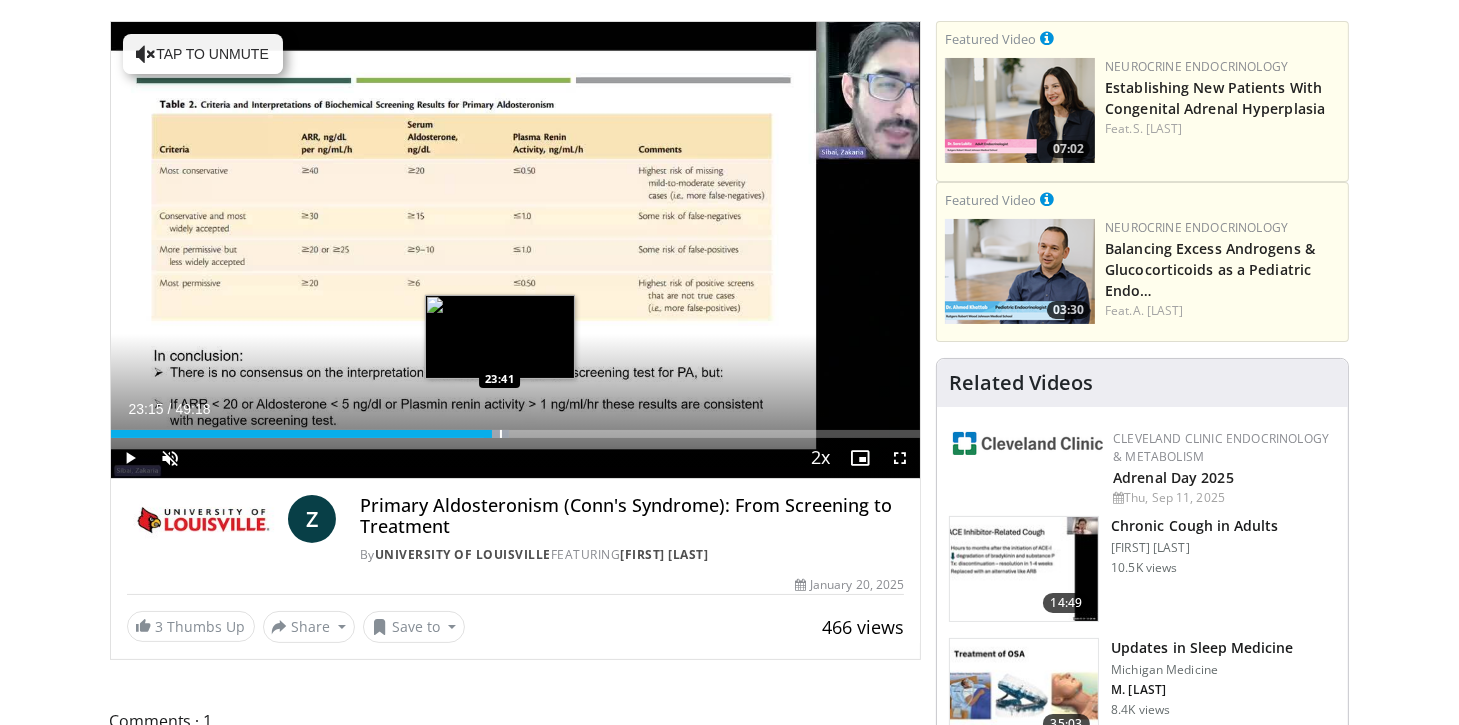 click on "Loaded :  49.28% 23:15 23:41" at bounding box center [516, 428] 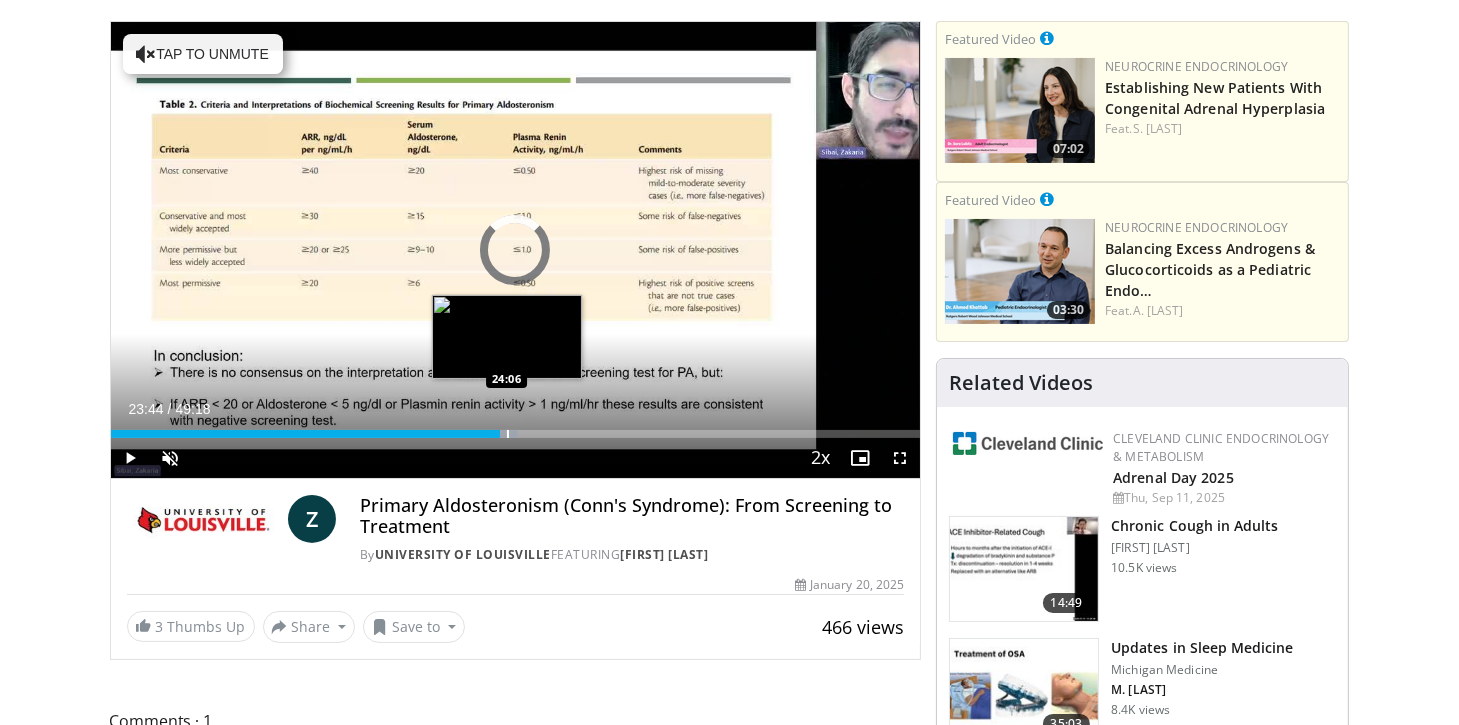 click on "Loaded :  50.29% 23:44 24:06" at bounding box center [516, 428] 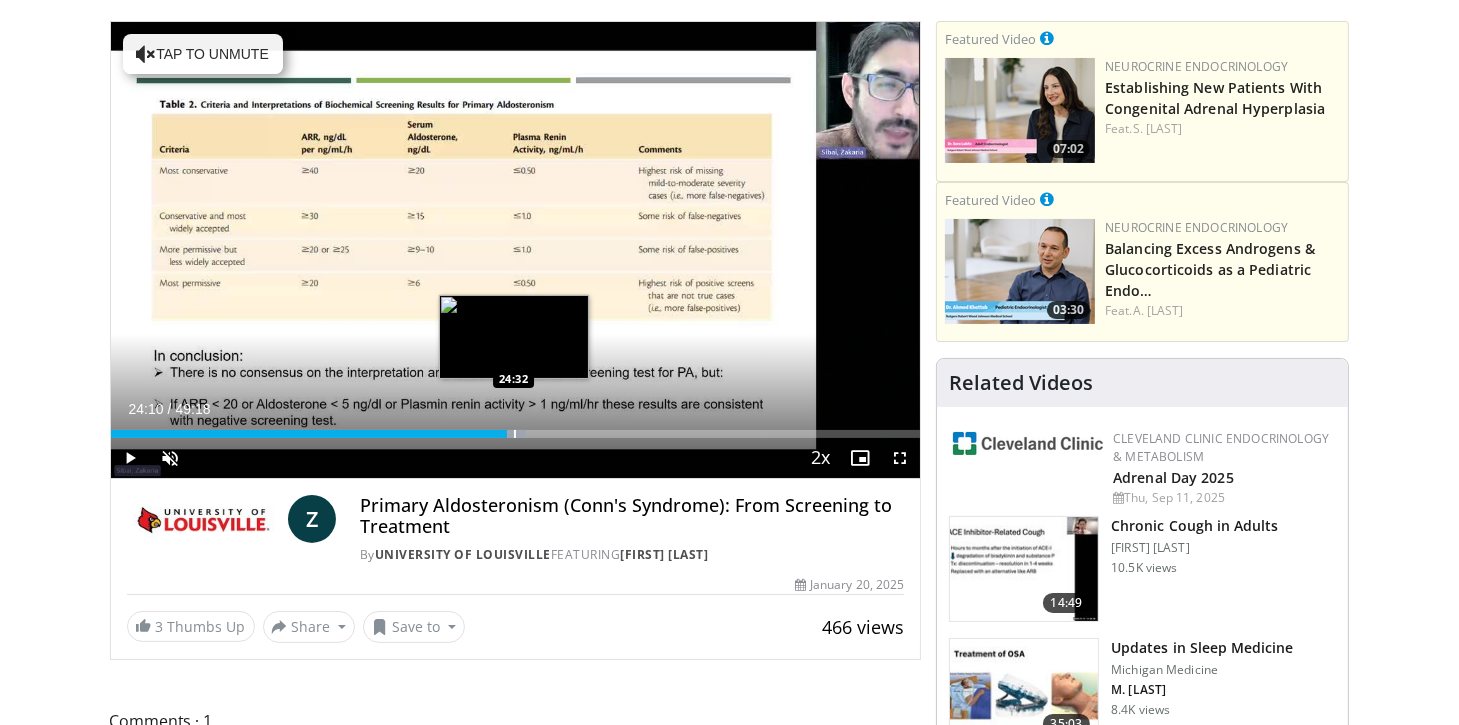click at bounding box center (515, 434) 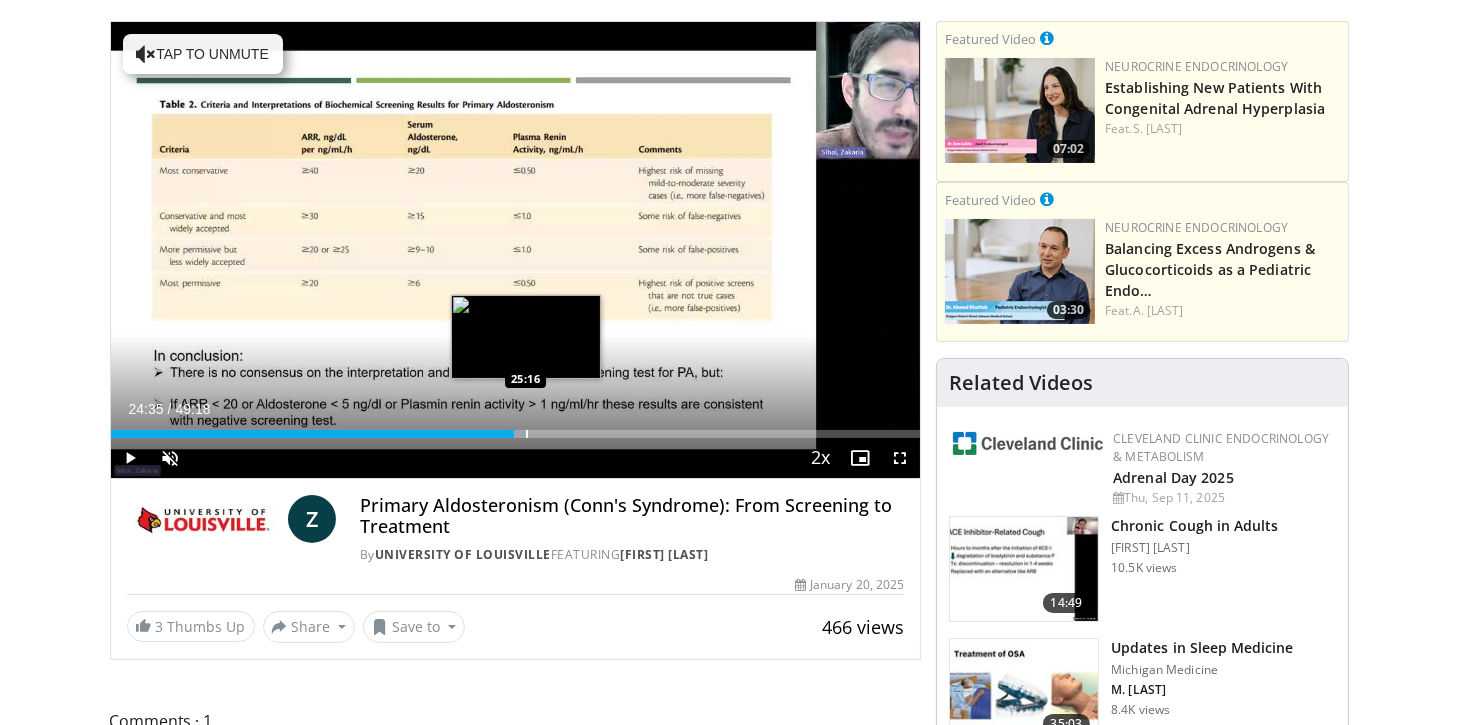 click at bounding box center [527, 434] 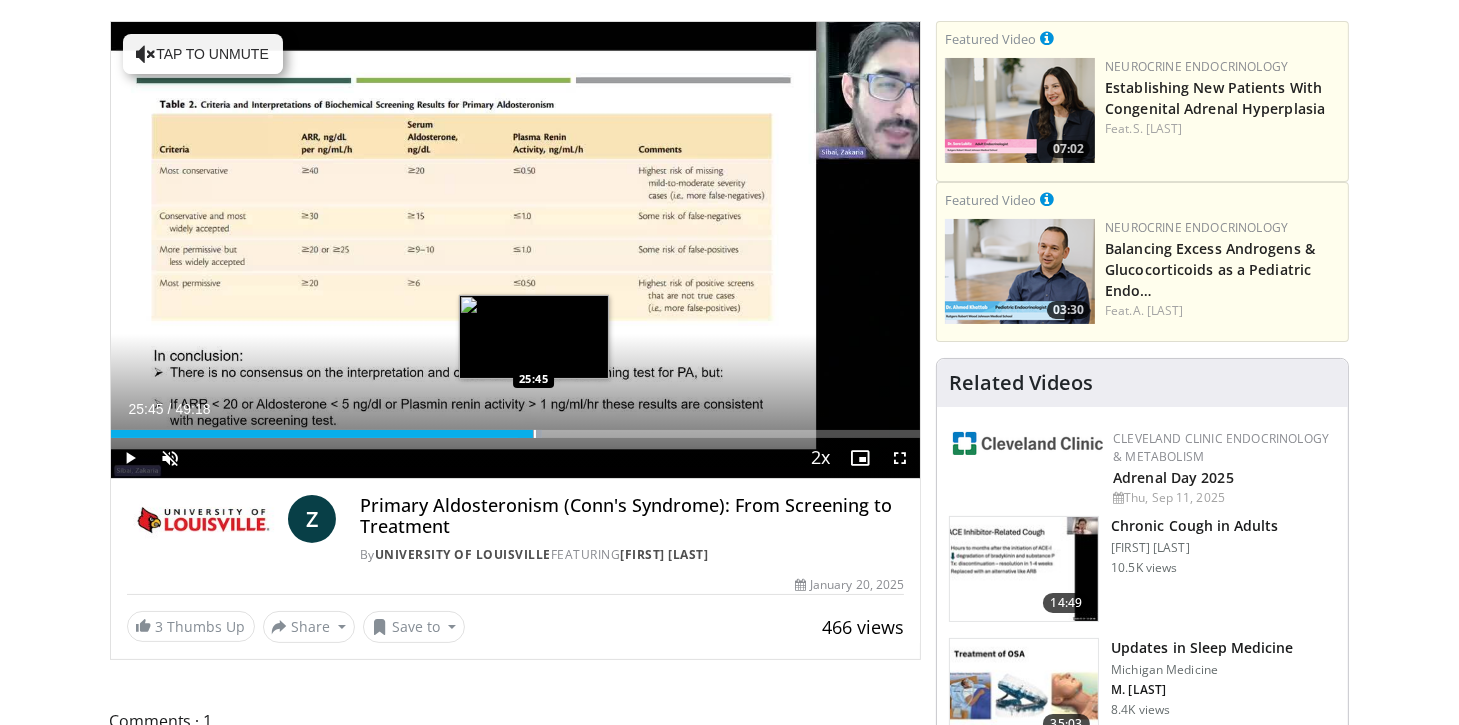 click at bounding box center [535, 434] 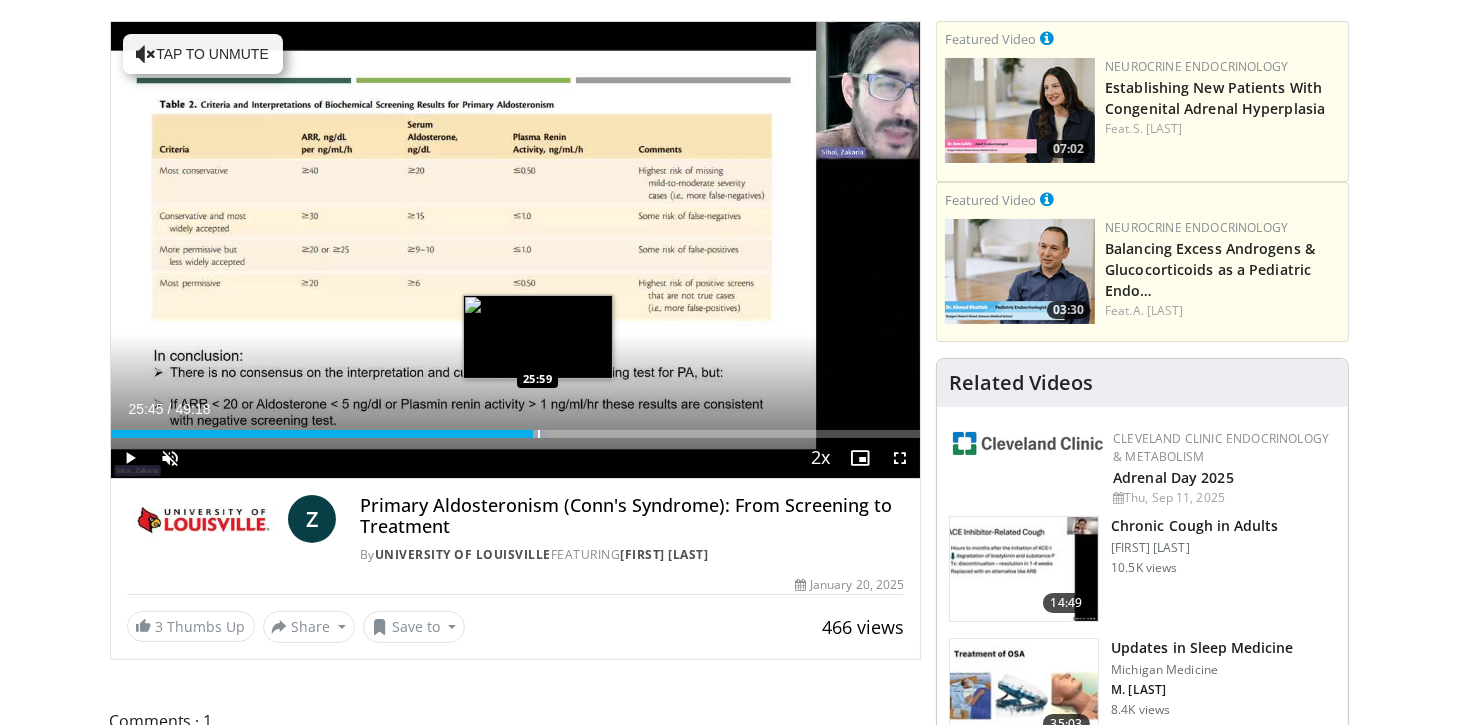 click at bounding box center (539, 434) 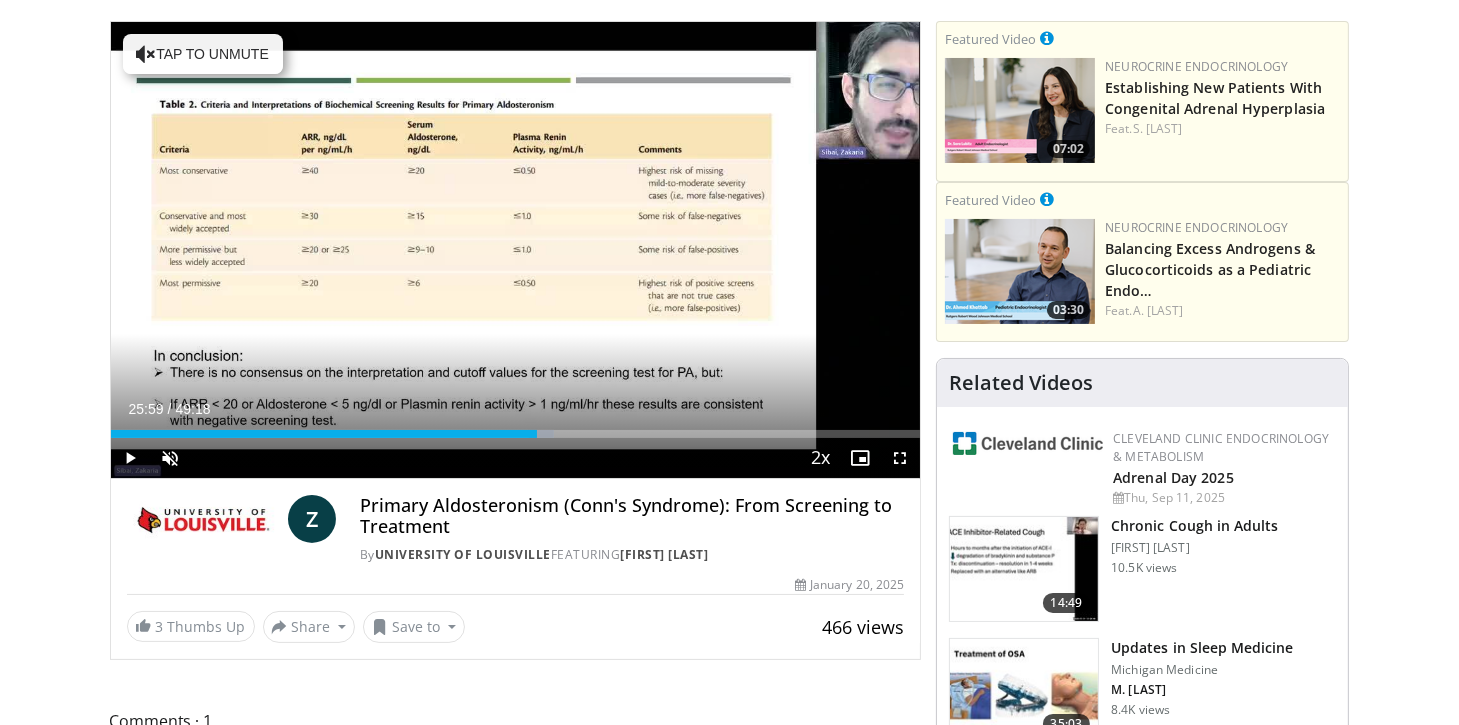 click on "Loaded :  54.75% 25:59 25:56" at bounding box center [516, 434] 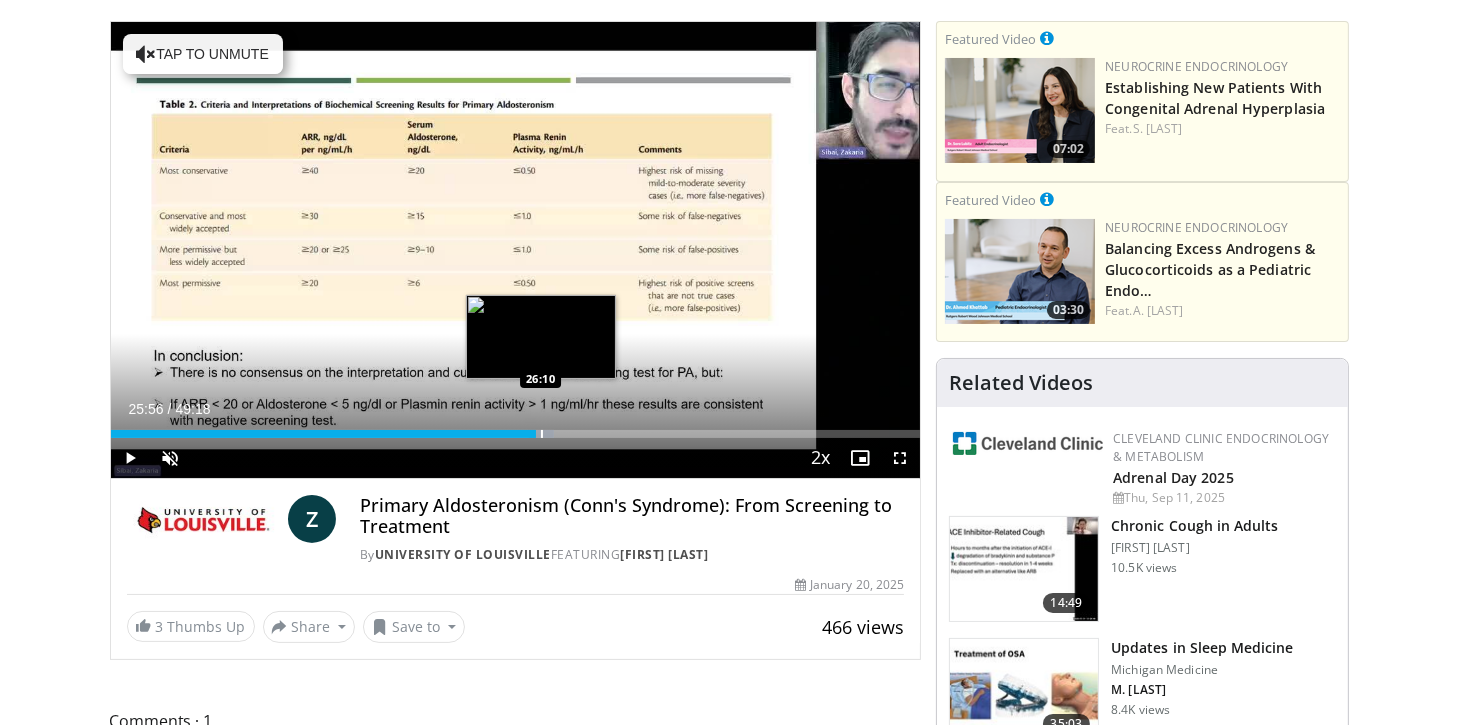 click at bounding box center (542, 434) 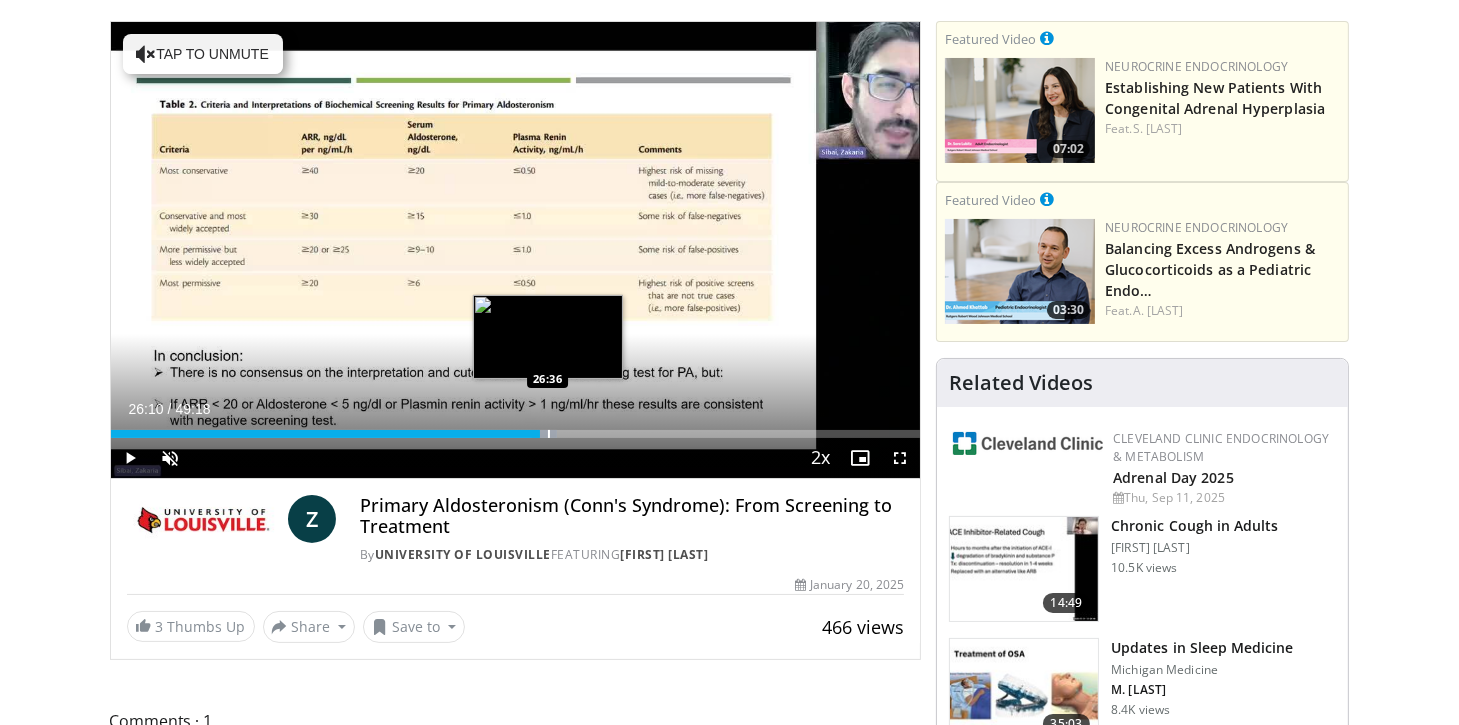 click at bounding box center [549, 434] 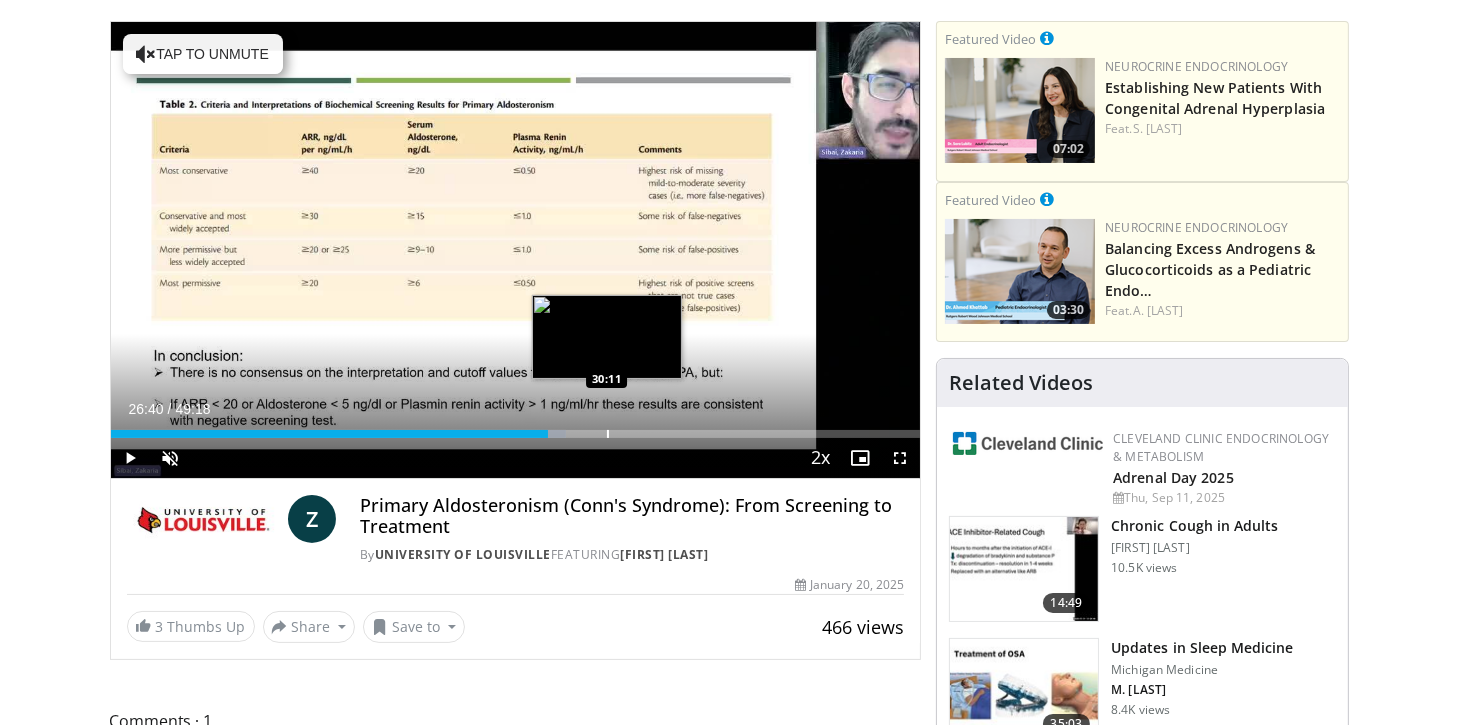 click at bounding box center [608, 434] 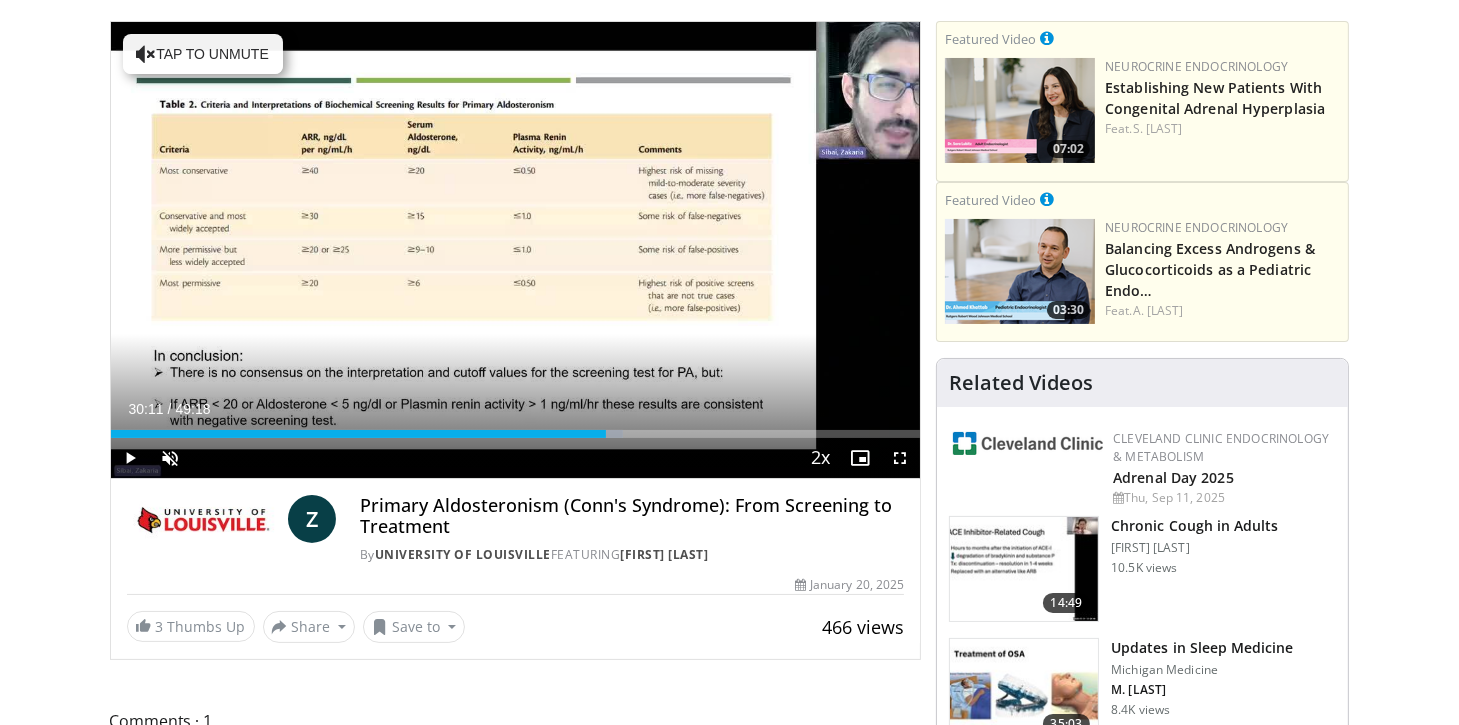 click on "Current Time  30:11 / Duration  49:18 Play Skip Backward Skip Forward Unmute 0% Loaded :  63.36% 30:11 29:28 Stream Type  LIVE Seek to live, currently behind live LIVE   2x Playback Rate 0.5x 0.75x 1x 1.25x 1.5x 1.75x 2x , selected Chapters Chapters Descriptions descriptions off , selected Captions captions settings , opens captions settings dialog captions off , selected Audio Track en (Main) , selected Fullscreen Enable picture-in-picture mode" at bounding box center [516, 458] 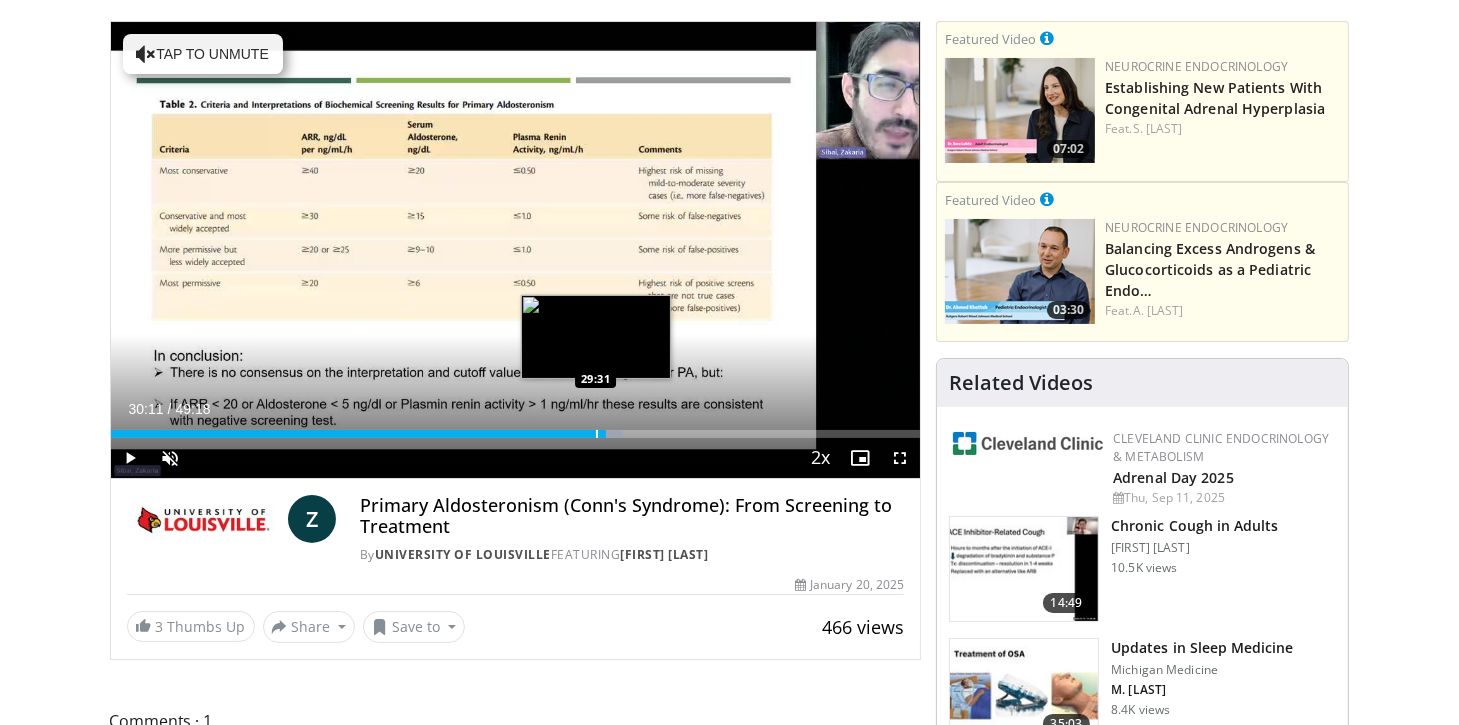click at bounding box center (597, 434) 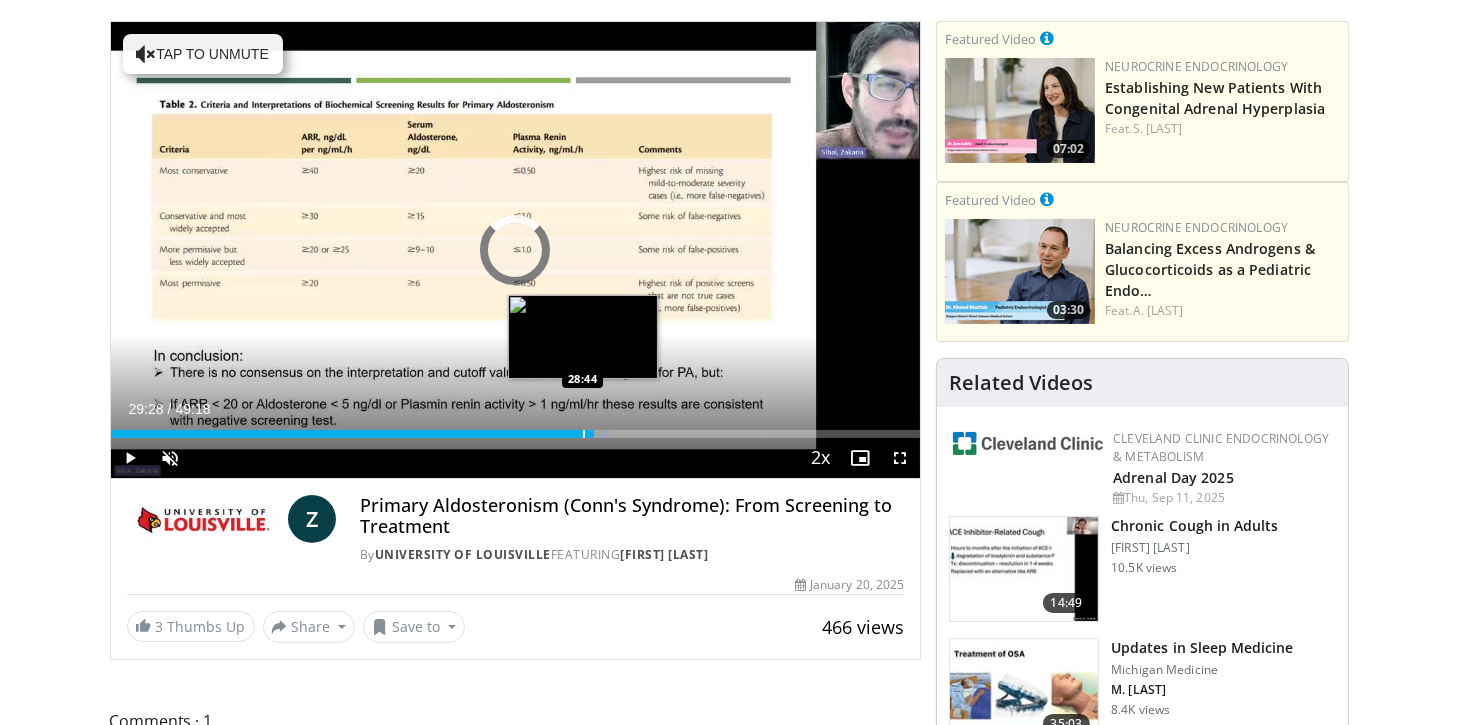 click at bounding box center [584, 434] 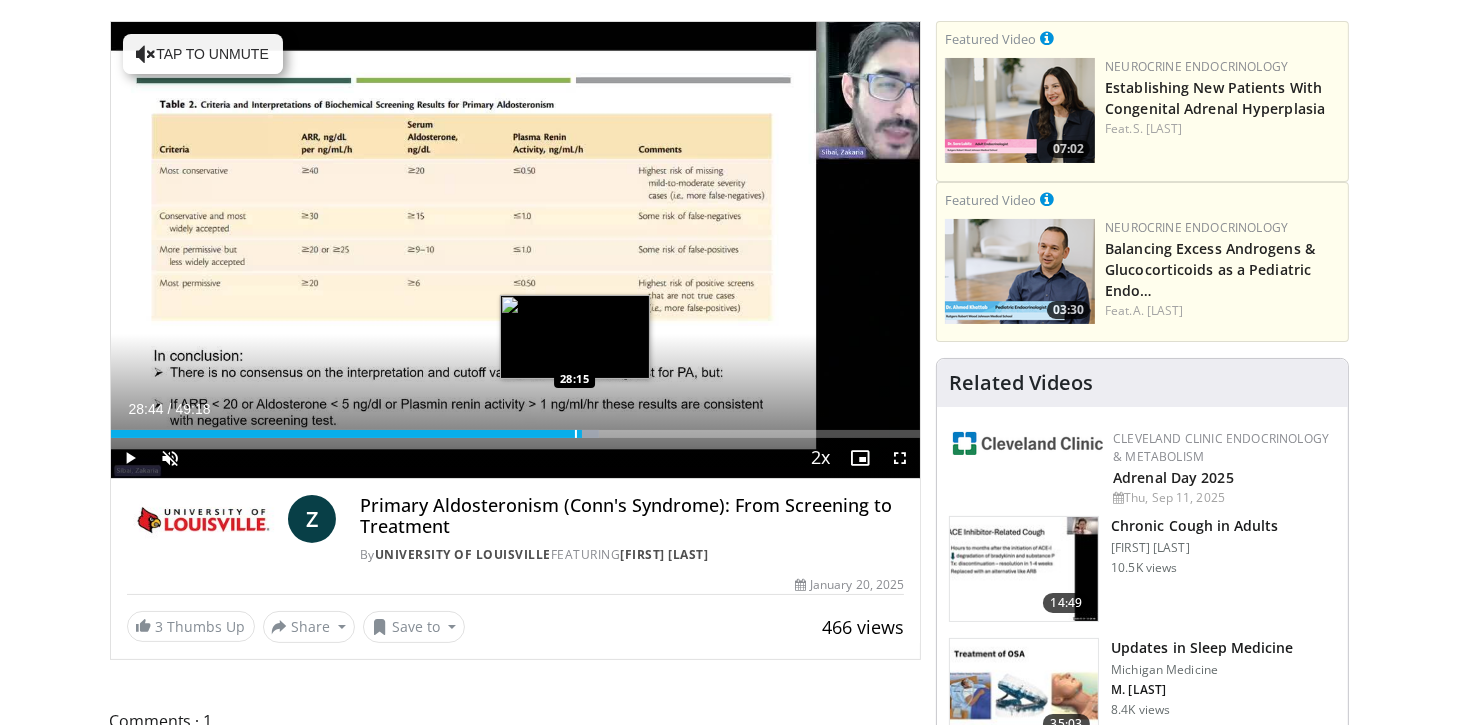 click on "28:44" at bounding box center (347, 434) 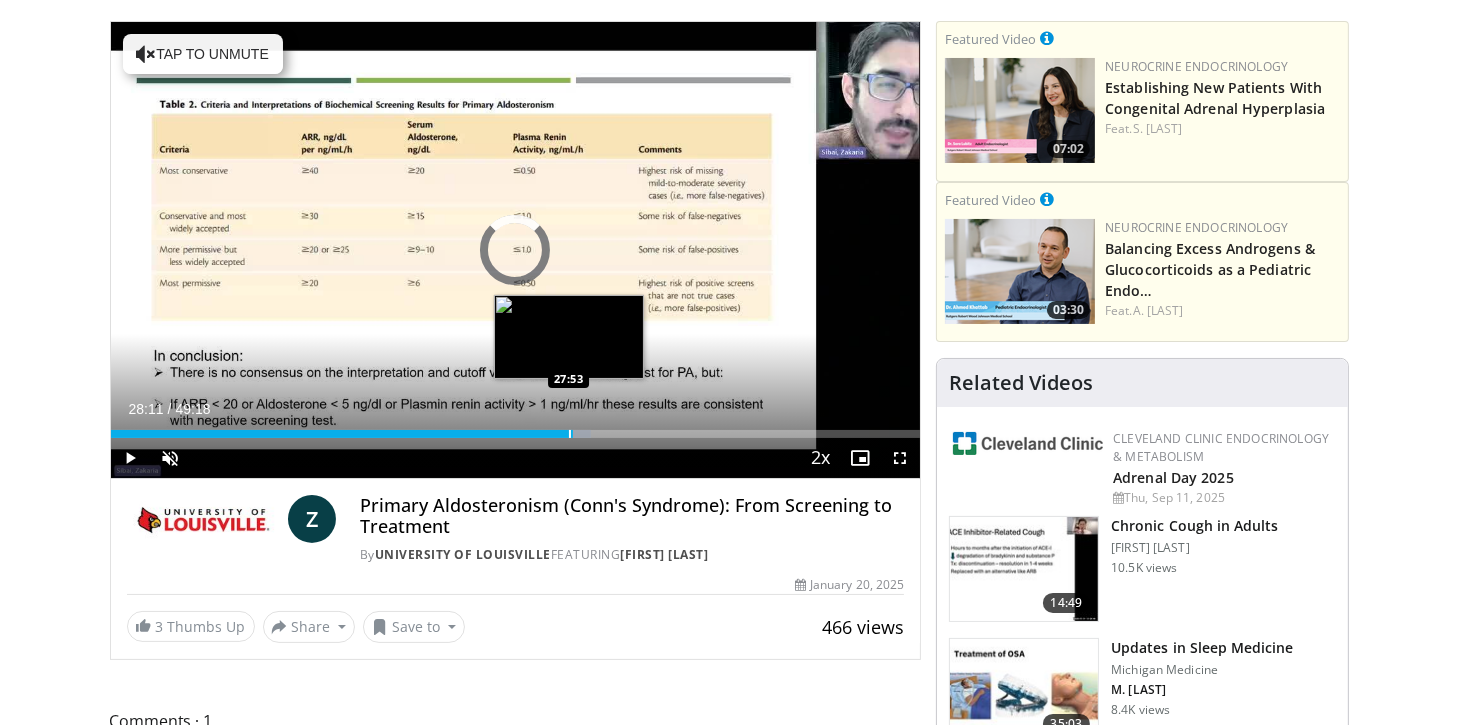 click at bounding box center [570, 434] 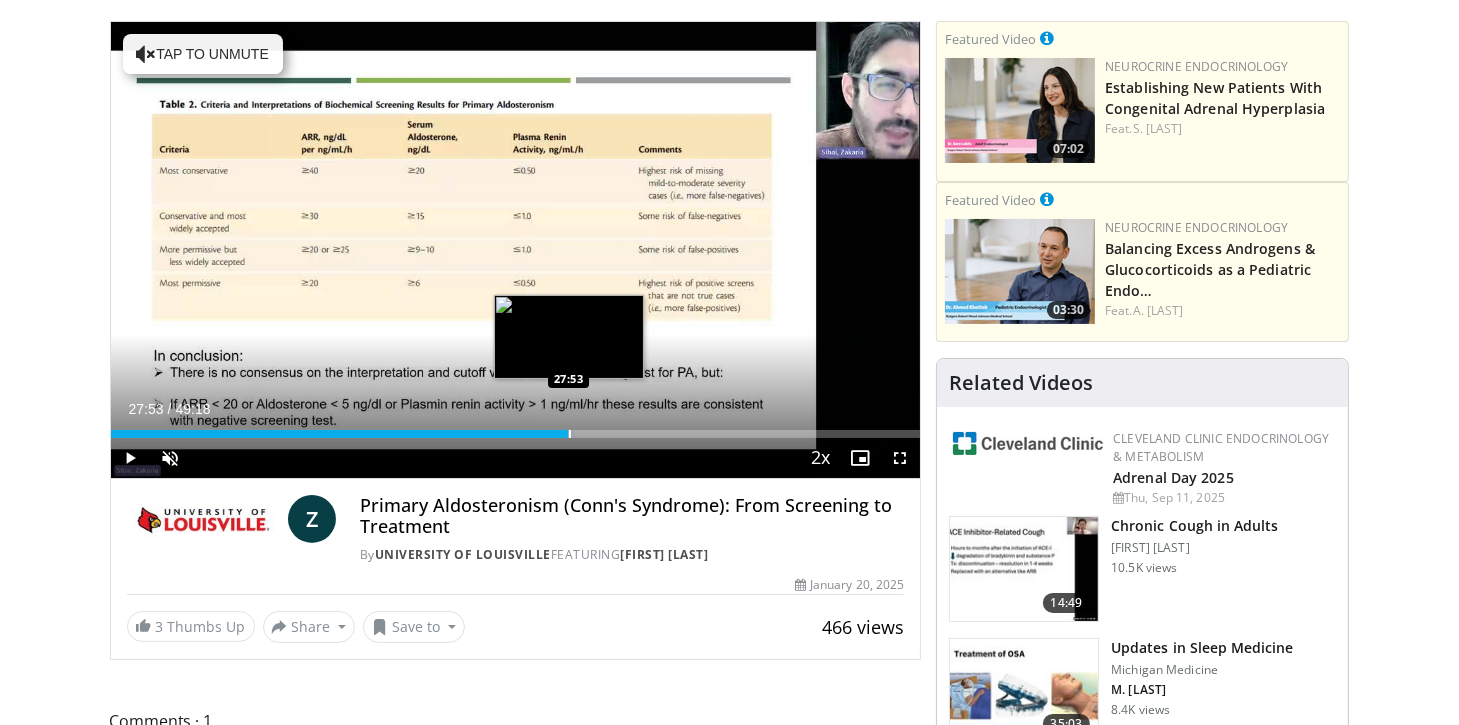 click at bounding box center (570, 434) 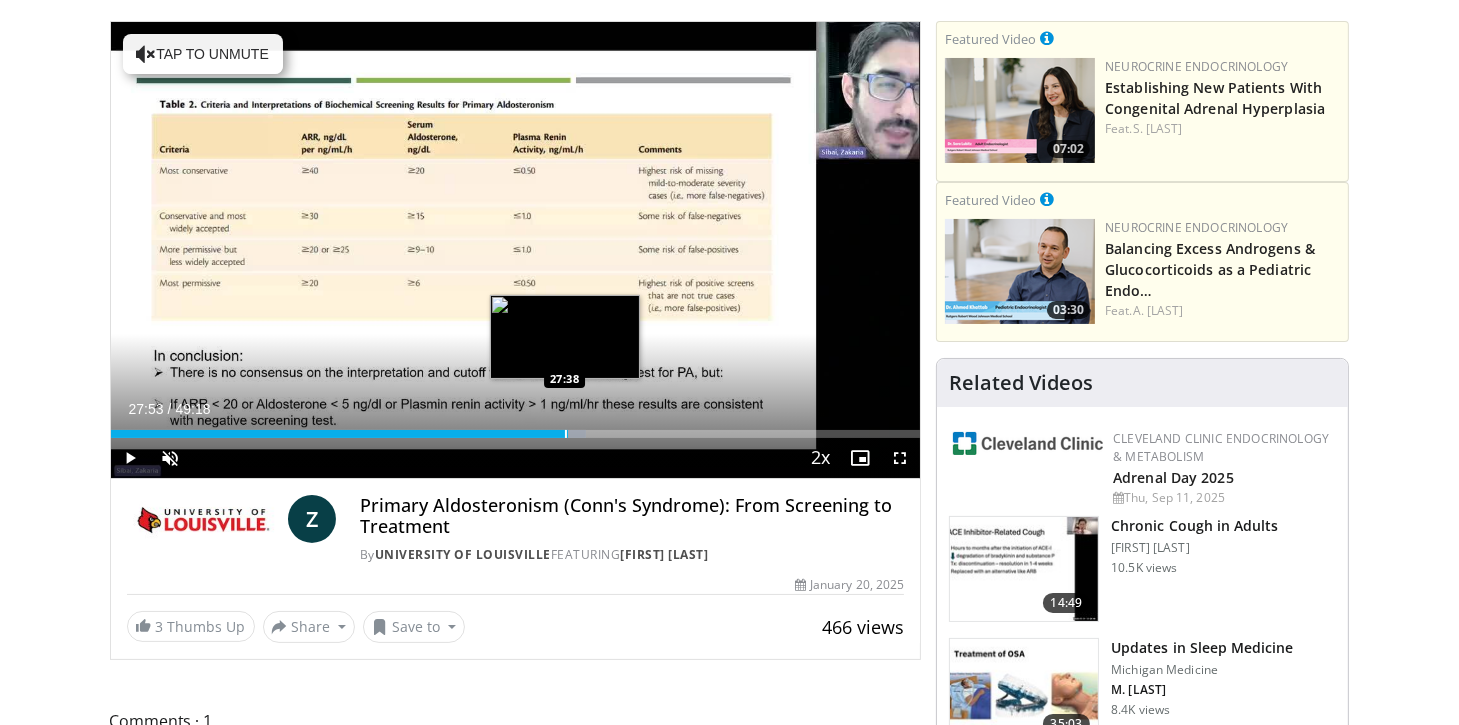 click at bounding box center [566, 434] 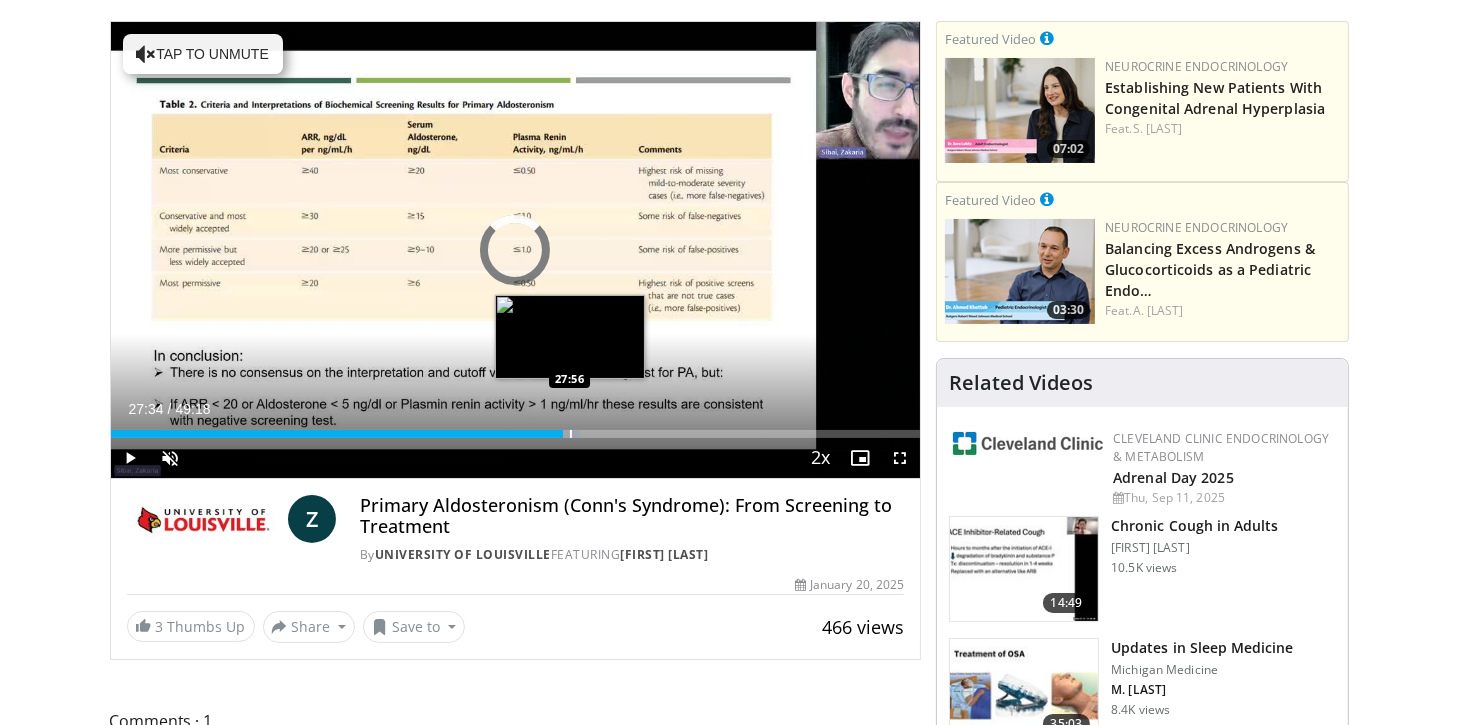 click at bounding box center (571, 434) 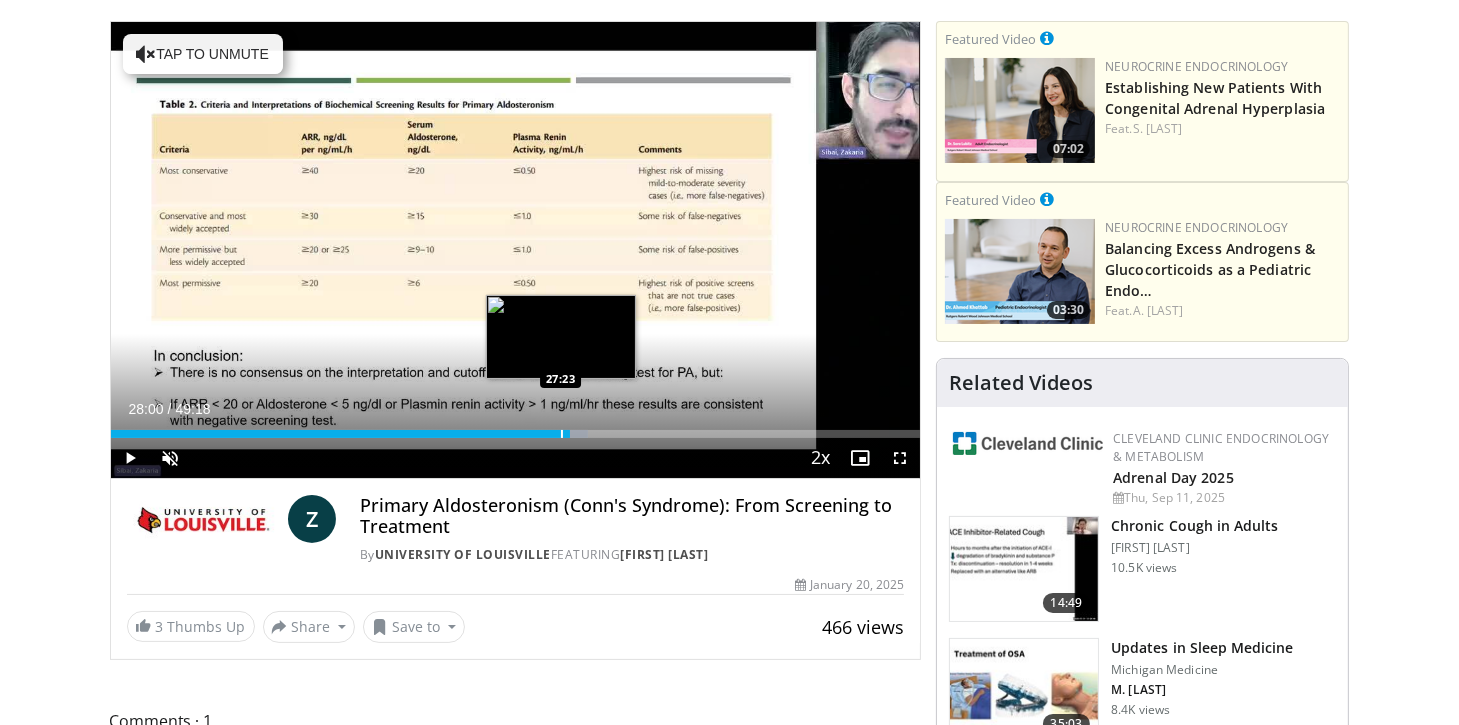 click on "Loaded :  59.00% 28:00 27:23" at bounding box center [516, 428] 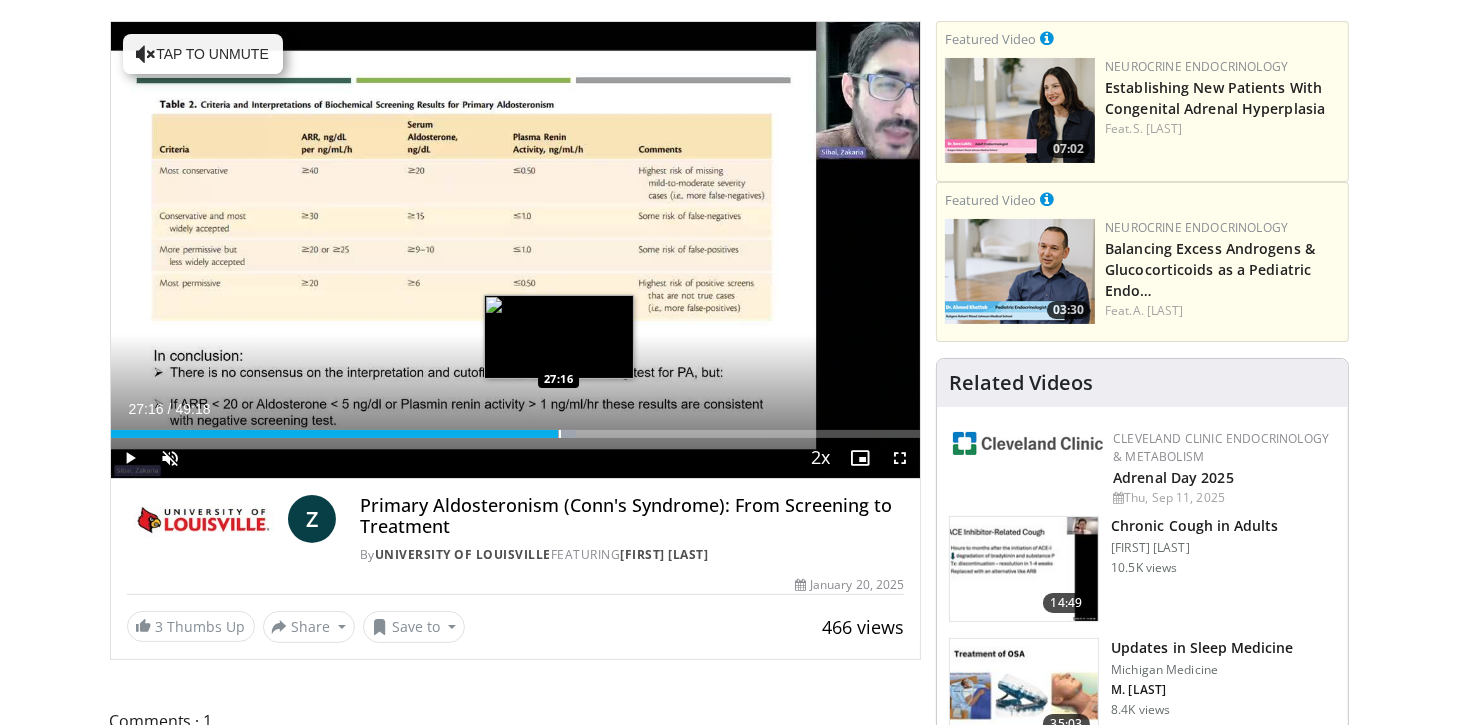 click on "Loaded :  57.45% 27:16 27:16" at bounding box center [516, 428] 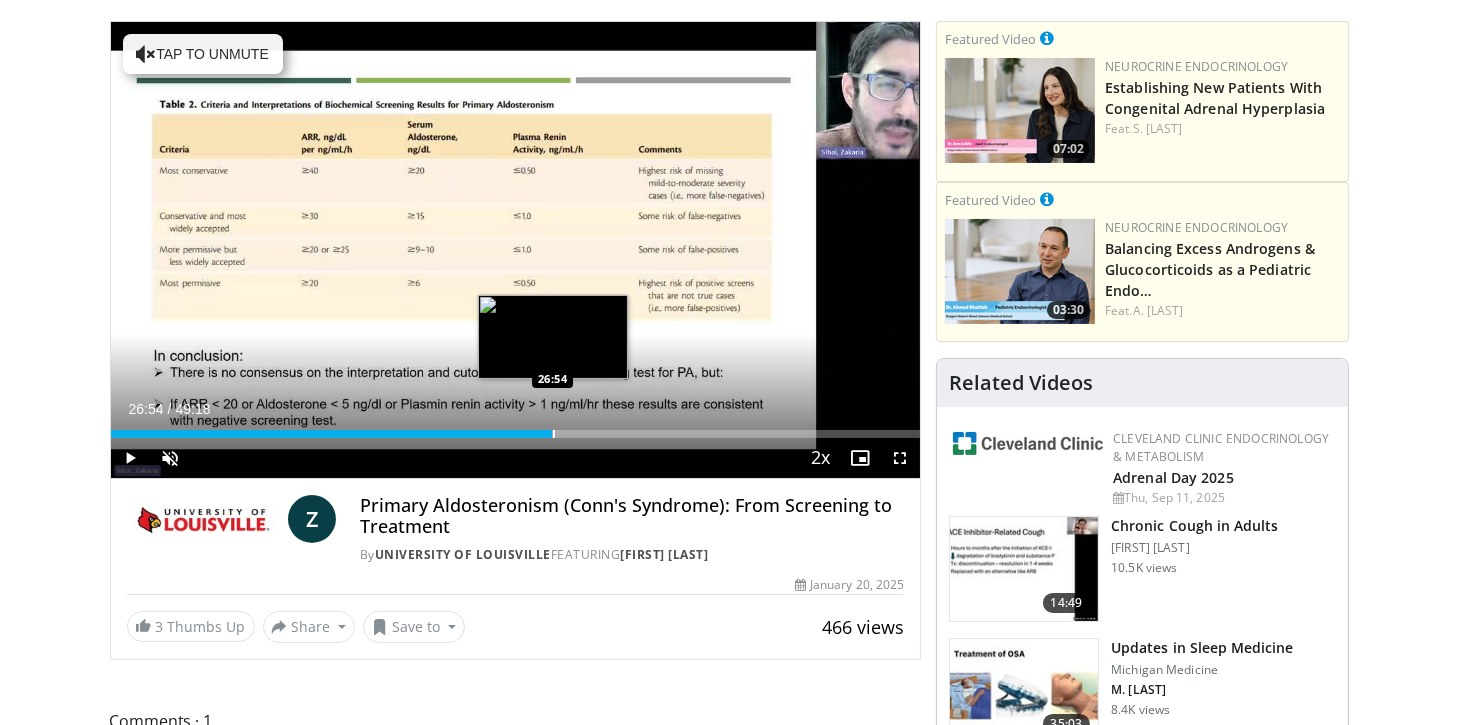 click on "Loaded :  55.09% 26:54 26:54" at bounding box center [516, 428] 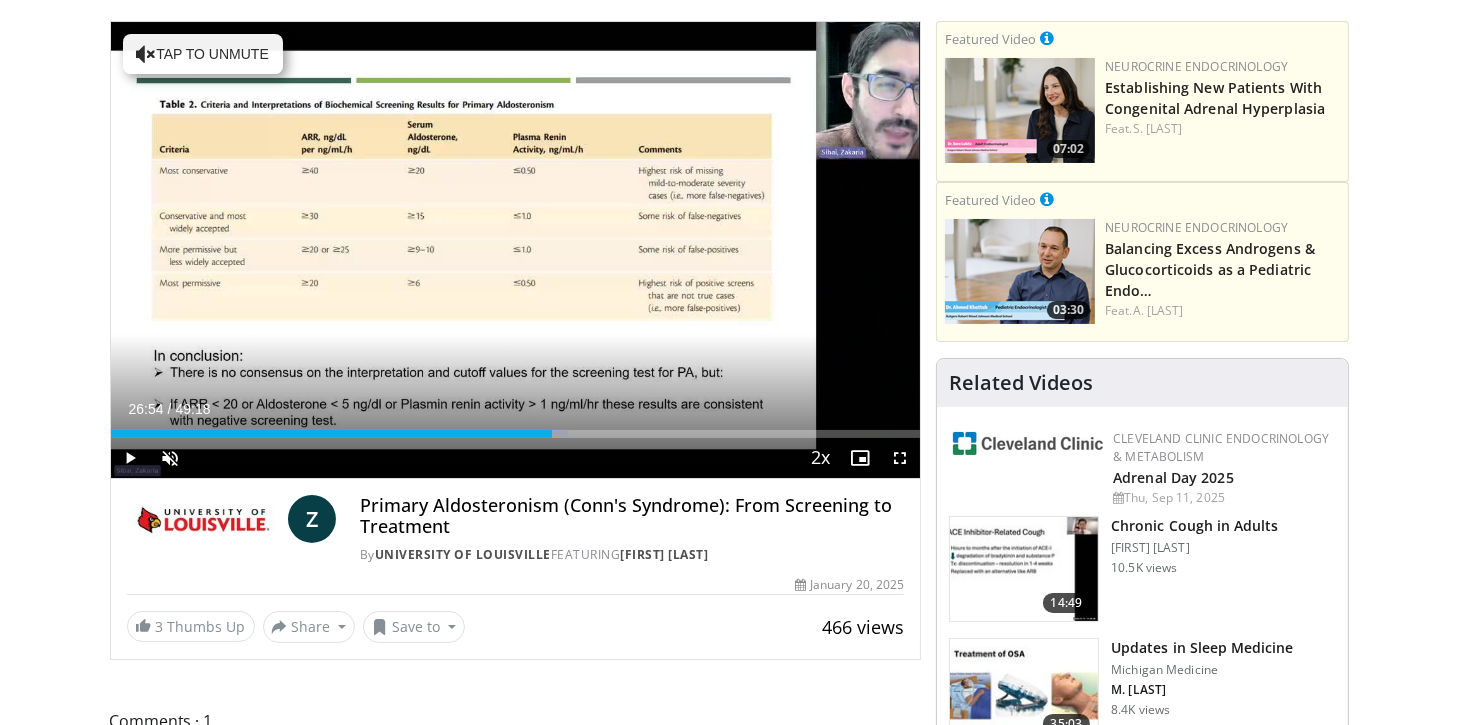 click on "Loaded :  56.66% 26:54 26:54" at bounding box center [516, 428] 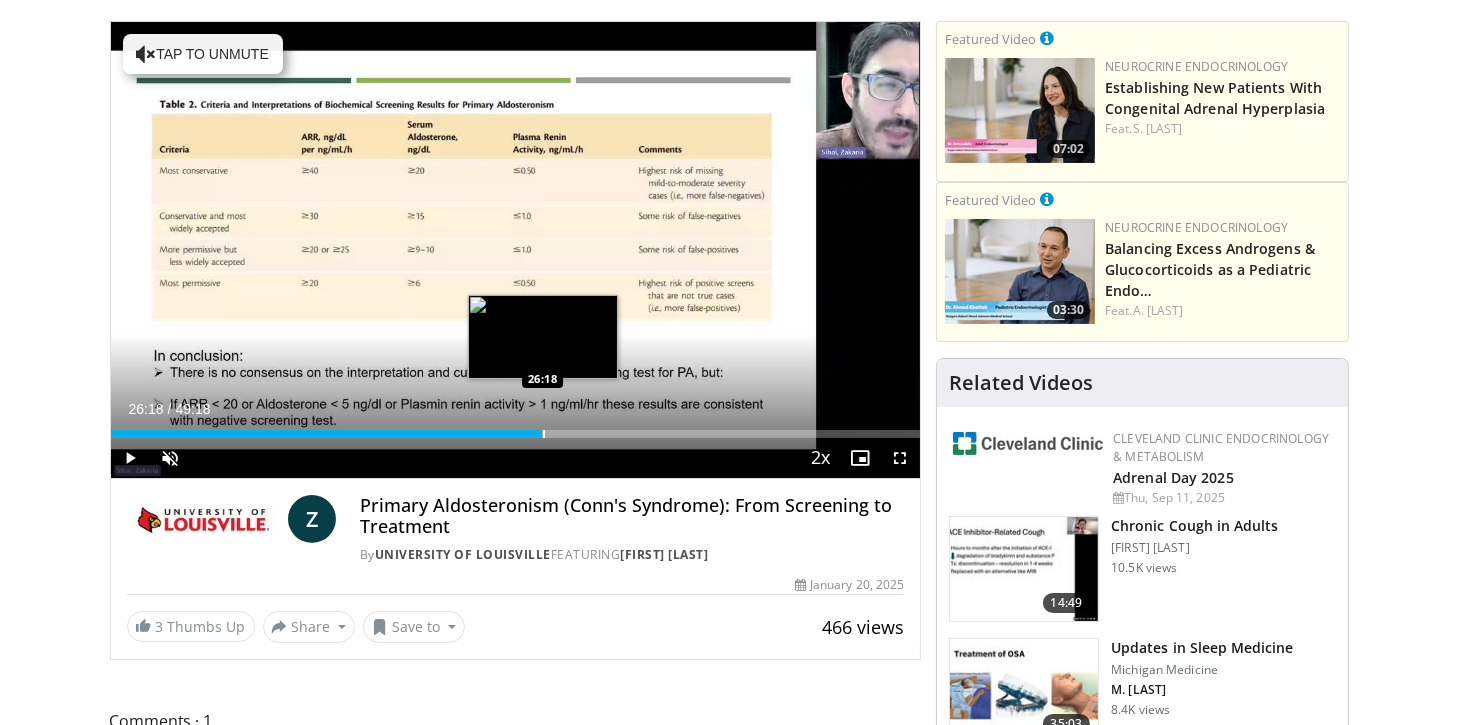 click on "Loaded :  53.40% 26:54 26:18" at bounding box center [516, 428] 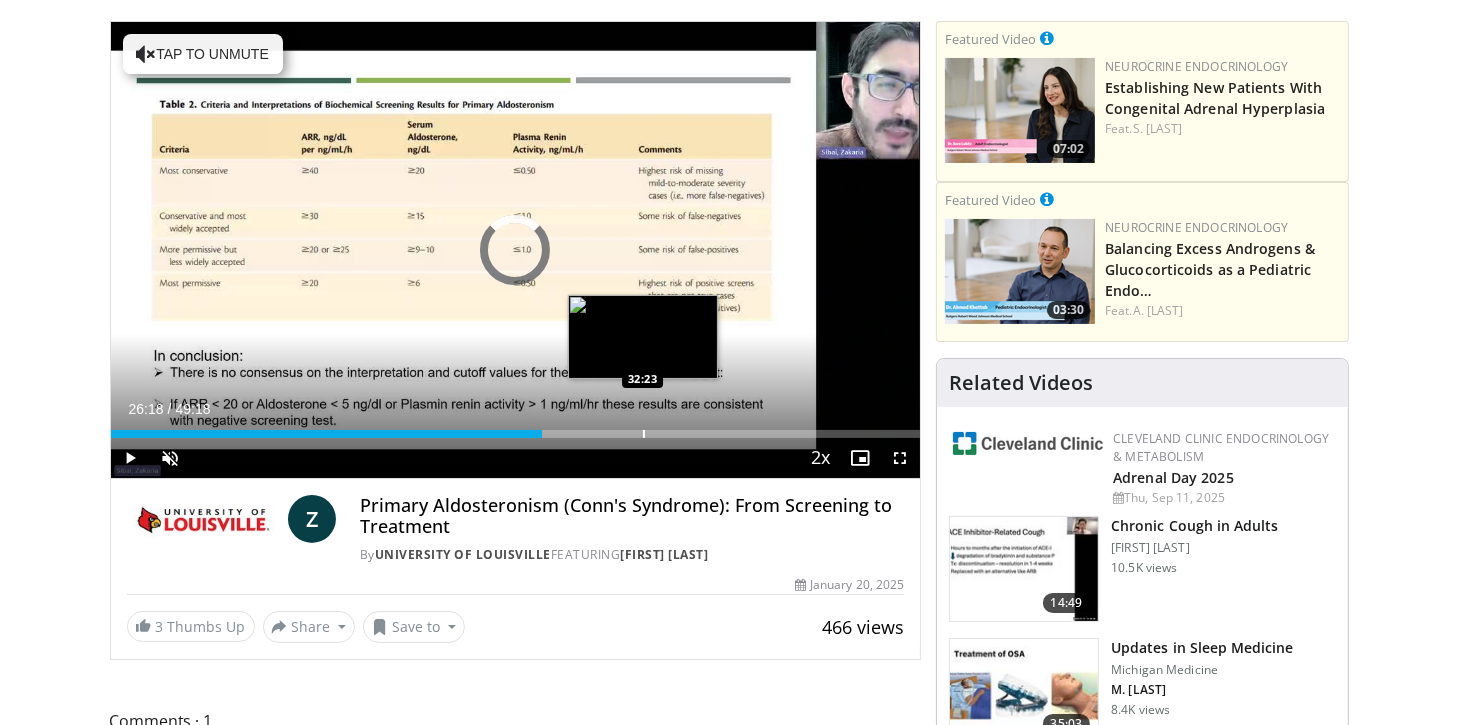 click on "Loaded :  0.00% 26:18 32:23" at bounding box center [516, 428] 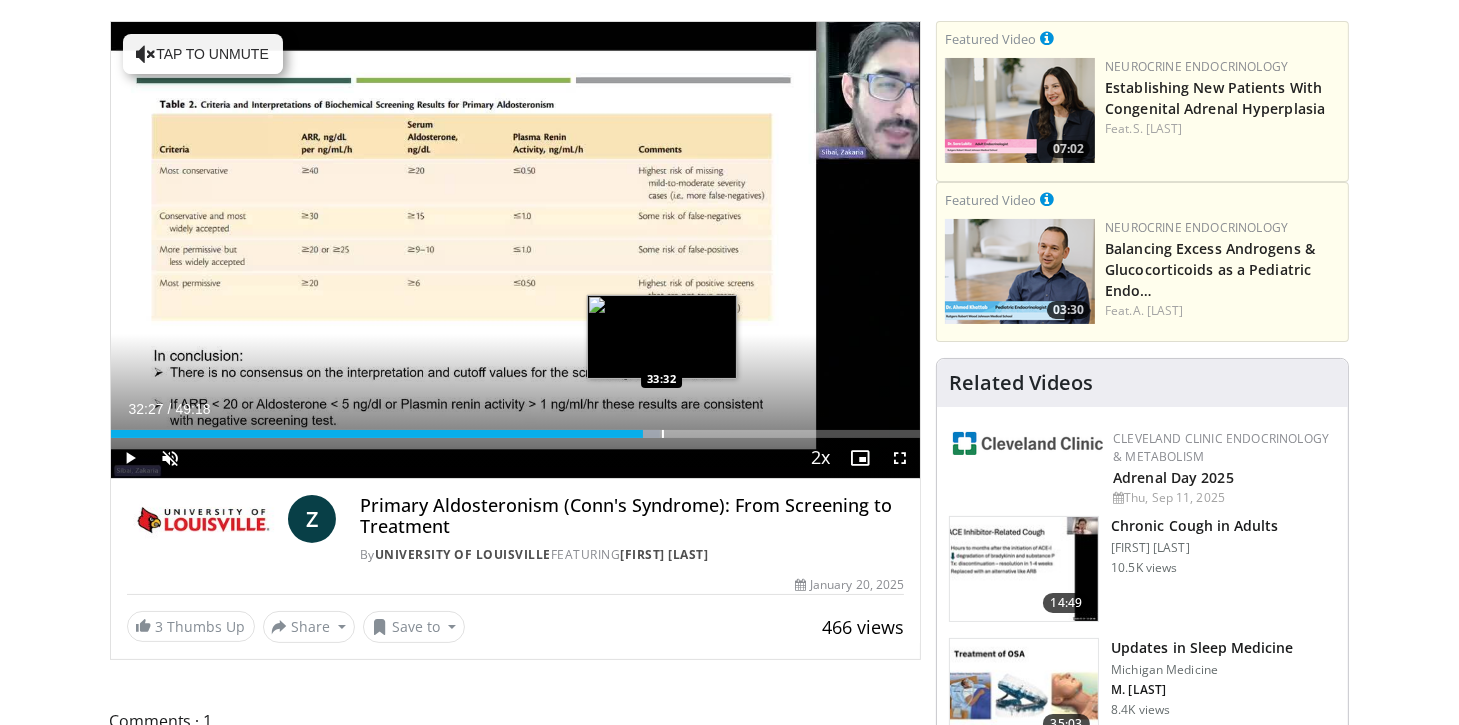 click on "Loaded :  67.93% 32:27 33:32" at bounding box center [516, 428] 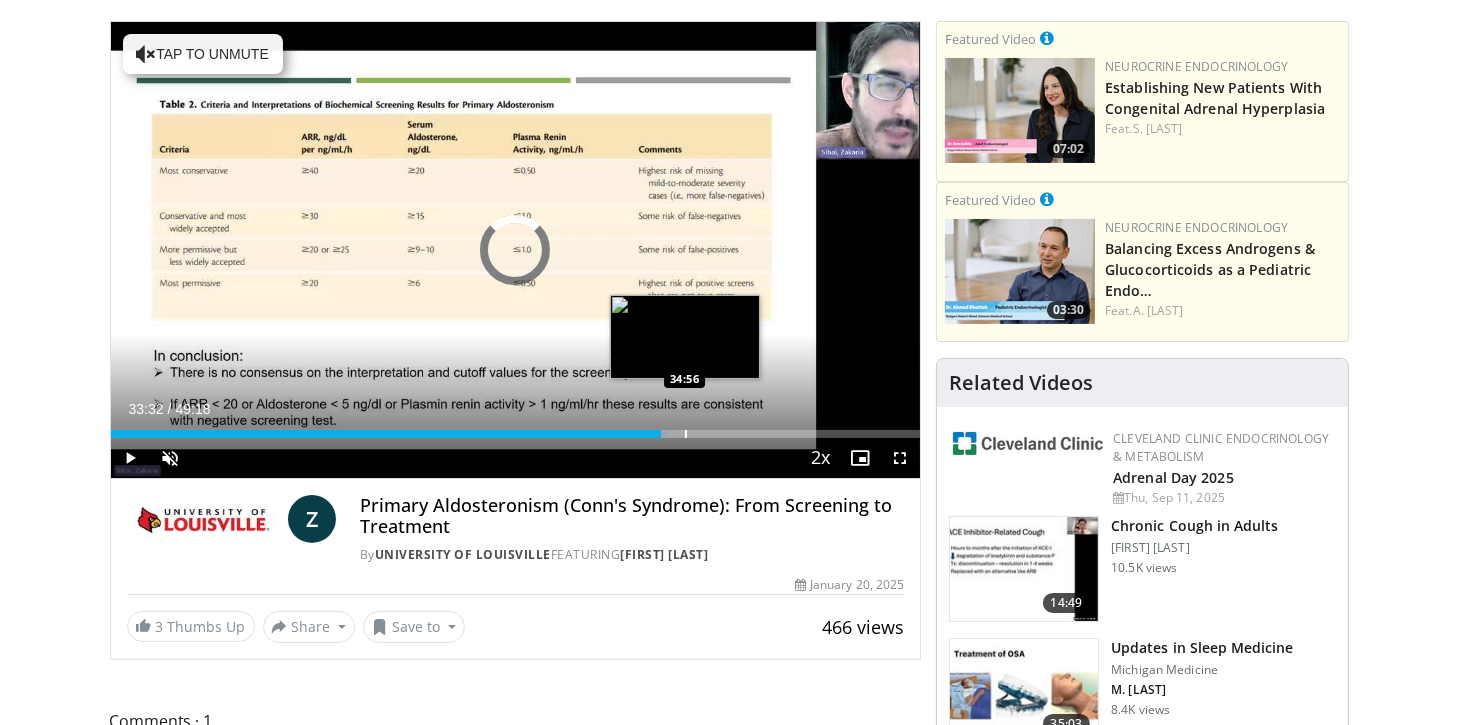 click on "Loaded :  68.94% 34:53 34:56" at bounding box center [516, 428] 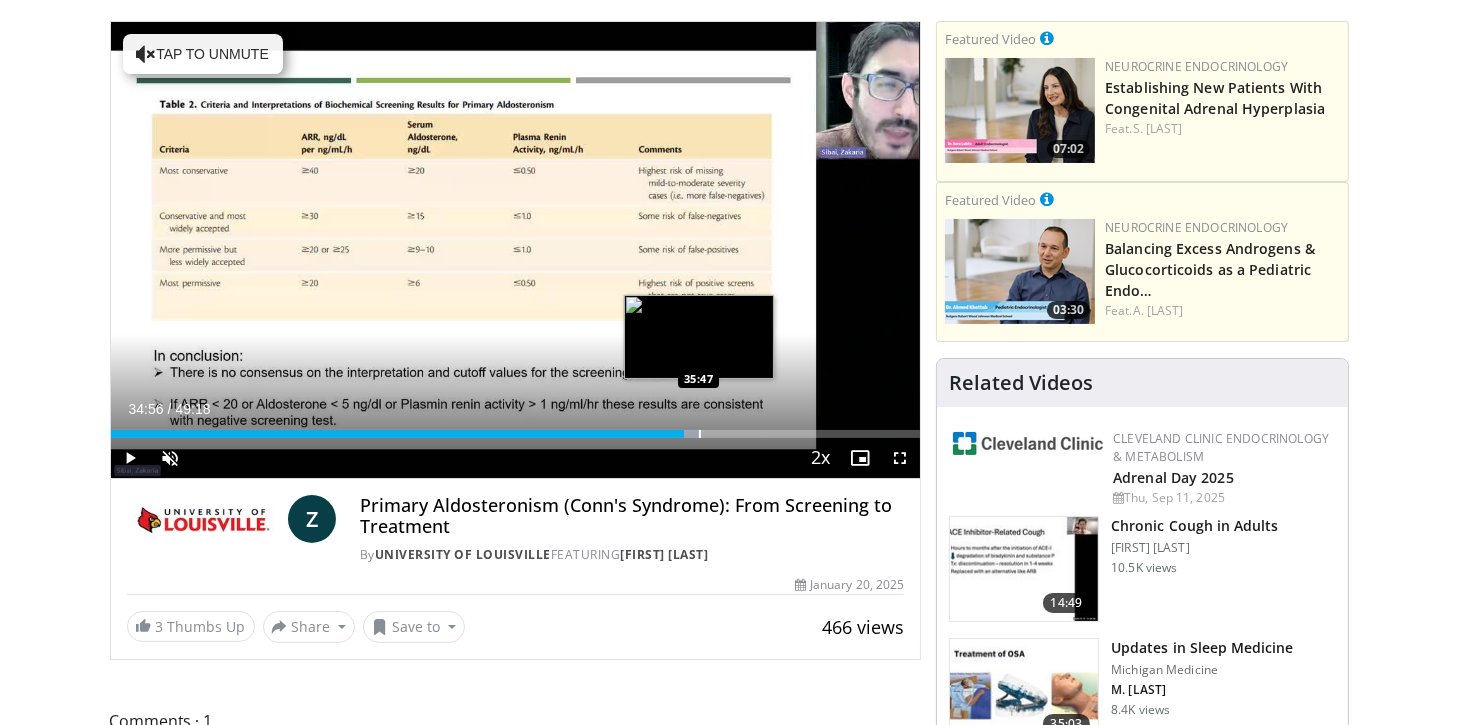 click at bounding box center [700, 434] 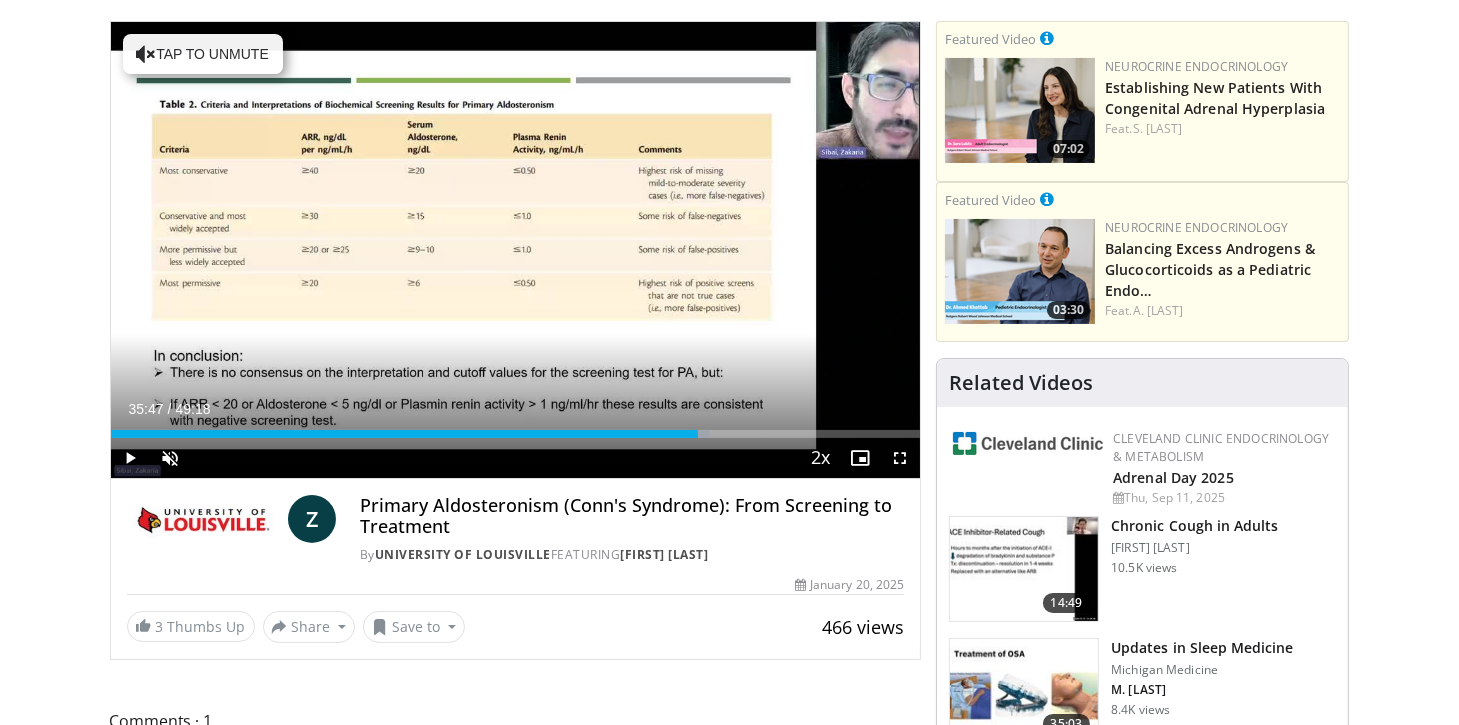 click on "Current Time  35:47 / Duration  49:18 Play Skip Backward Skip Forward Unmute 0% Loaded :  74.01% 35:47 36:13 Stream Type  LIVE Seek to live, currently behind live LIVE   2x Playback Rate 0.5x 0.75x 1x 1.25x 1.5x 1.75x 2x , selected Chapters Chapters Descriptions descriptions off , selected Captions captions settings , opens captions settings dialog captions off , selected Audio Track en (Main) , selected Fullscreen Enable picture-in-picture mode" at bounding box center (516, 458) 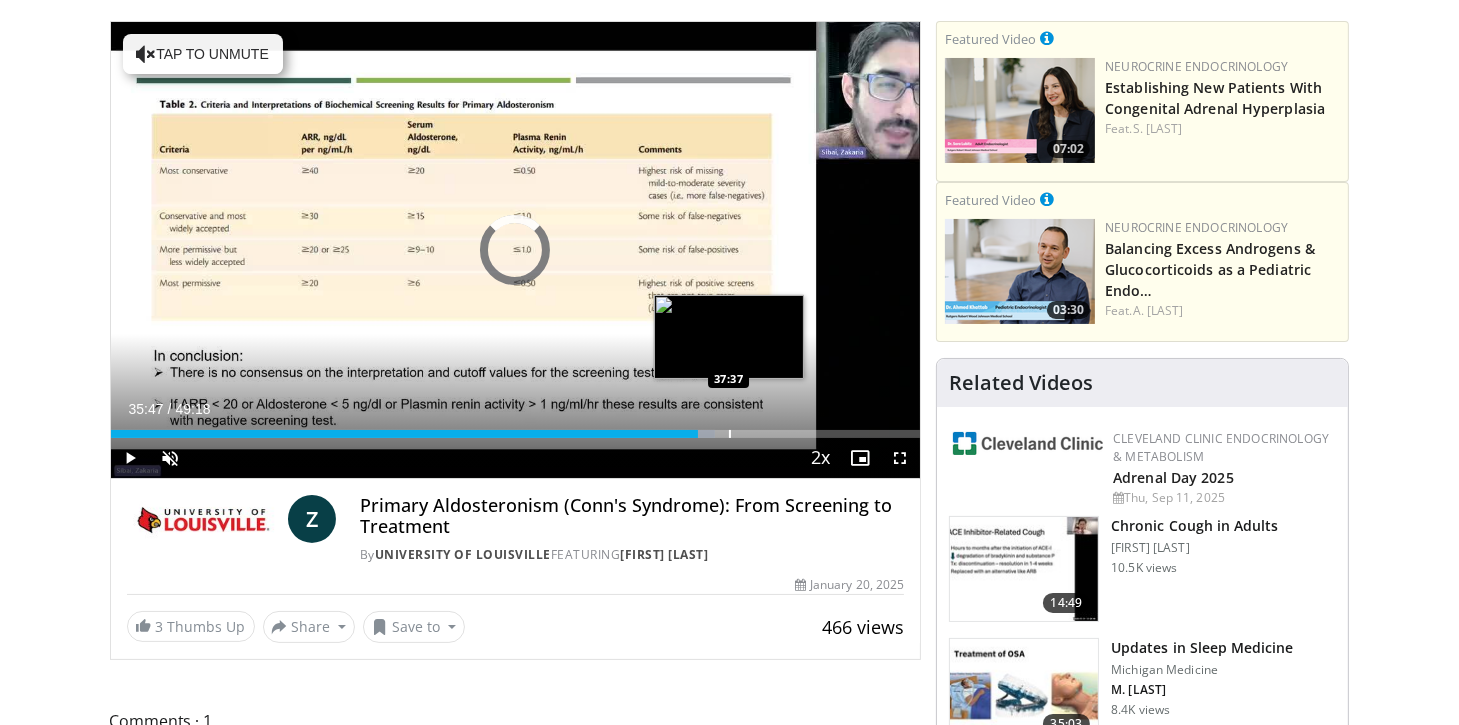 click at bounding box center [730, 434] 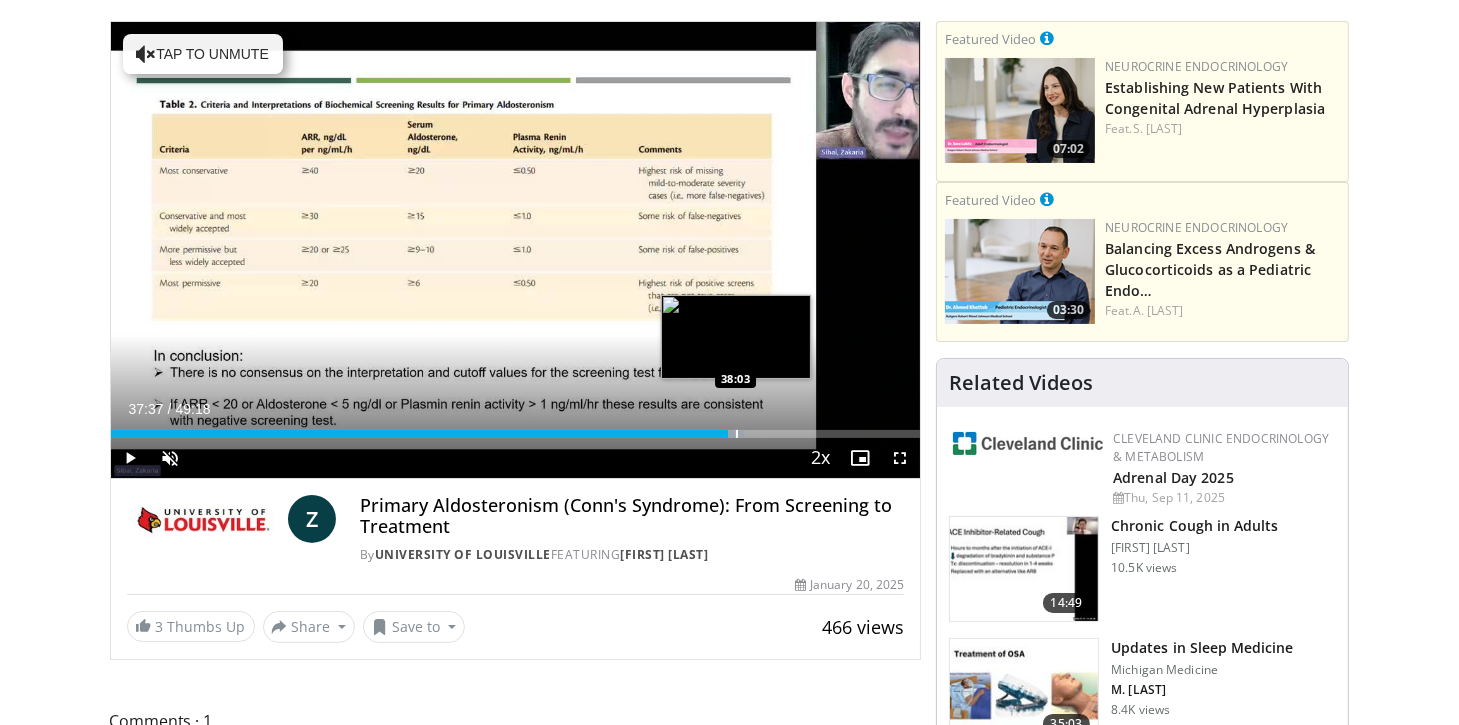 click at bounding box center (737, 434) 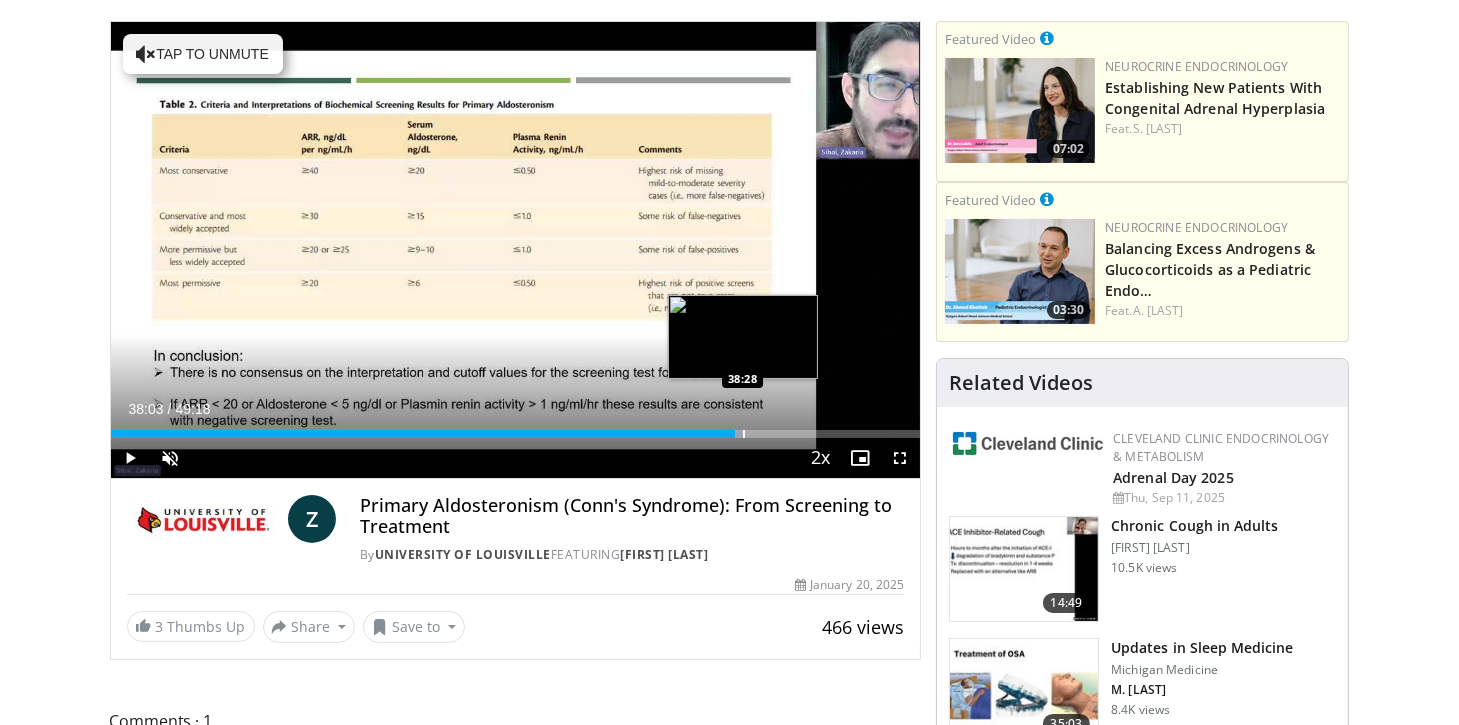 click at bounding box center (744, 434) 